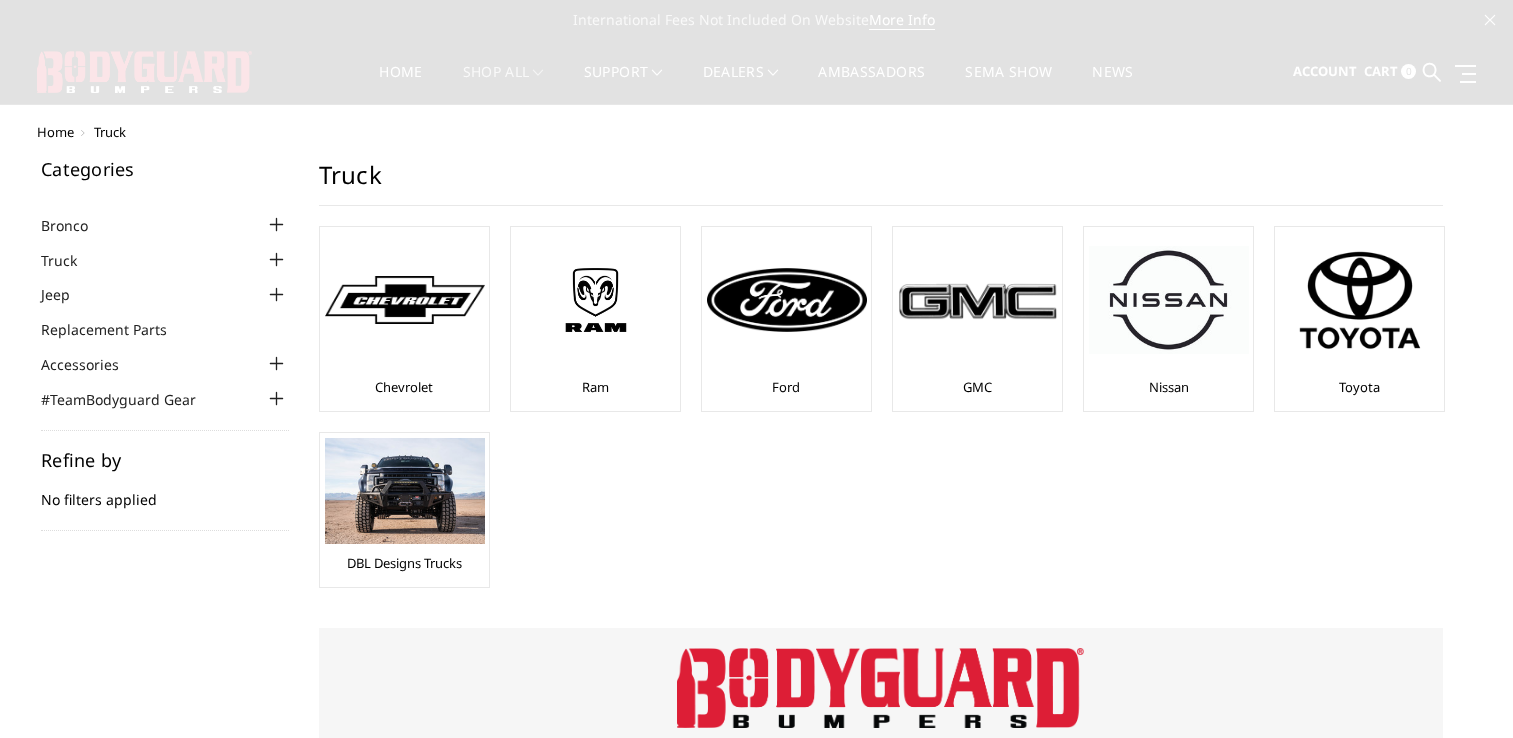scroll, scrollTop: 0, scrollLeft: 0, axis: both 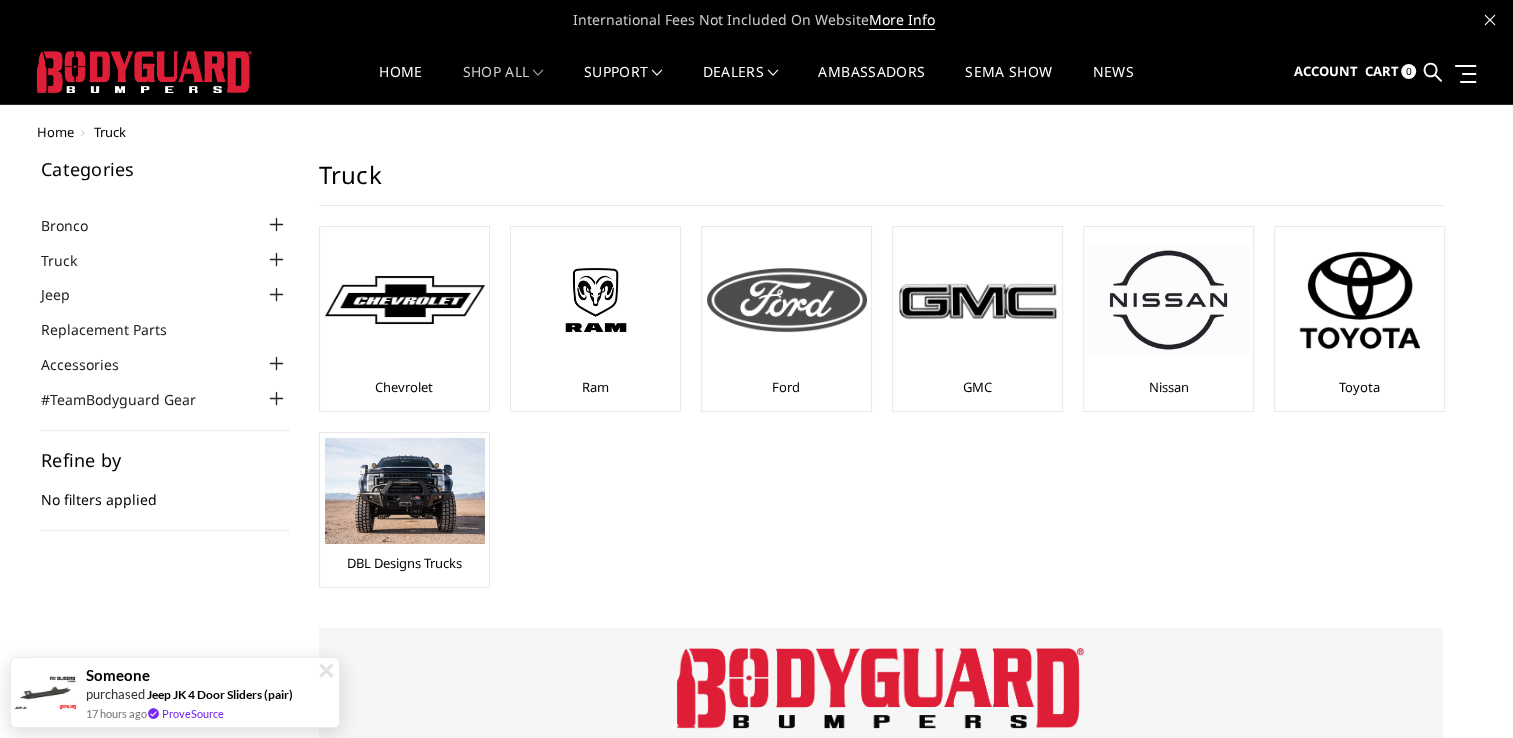 click at bounding box center [787, 300] 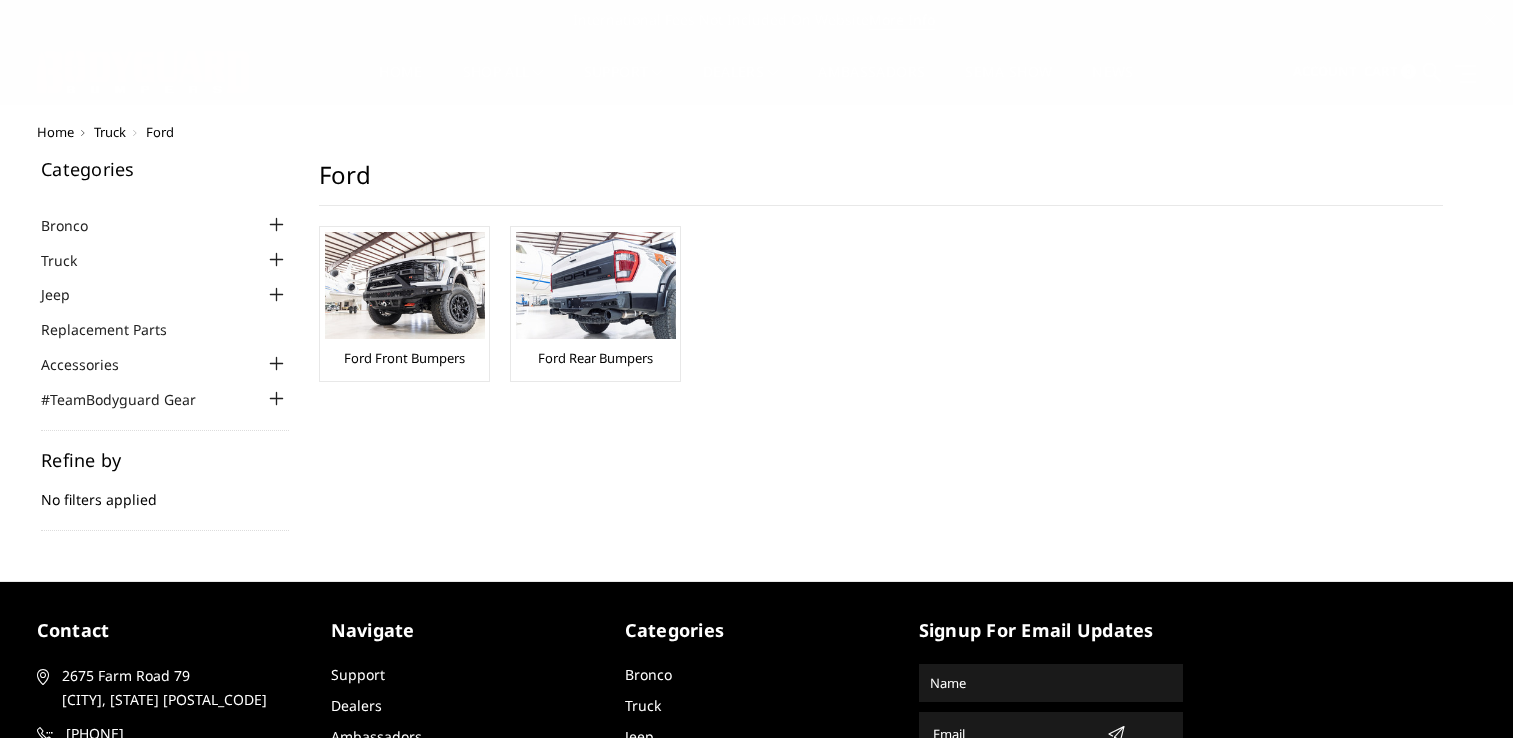 scroll, scrollTop: 0, scrollLeft: 0, axis: both 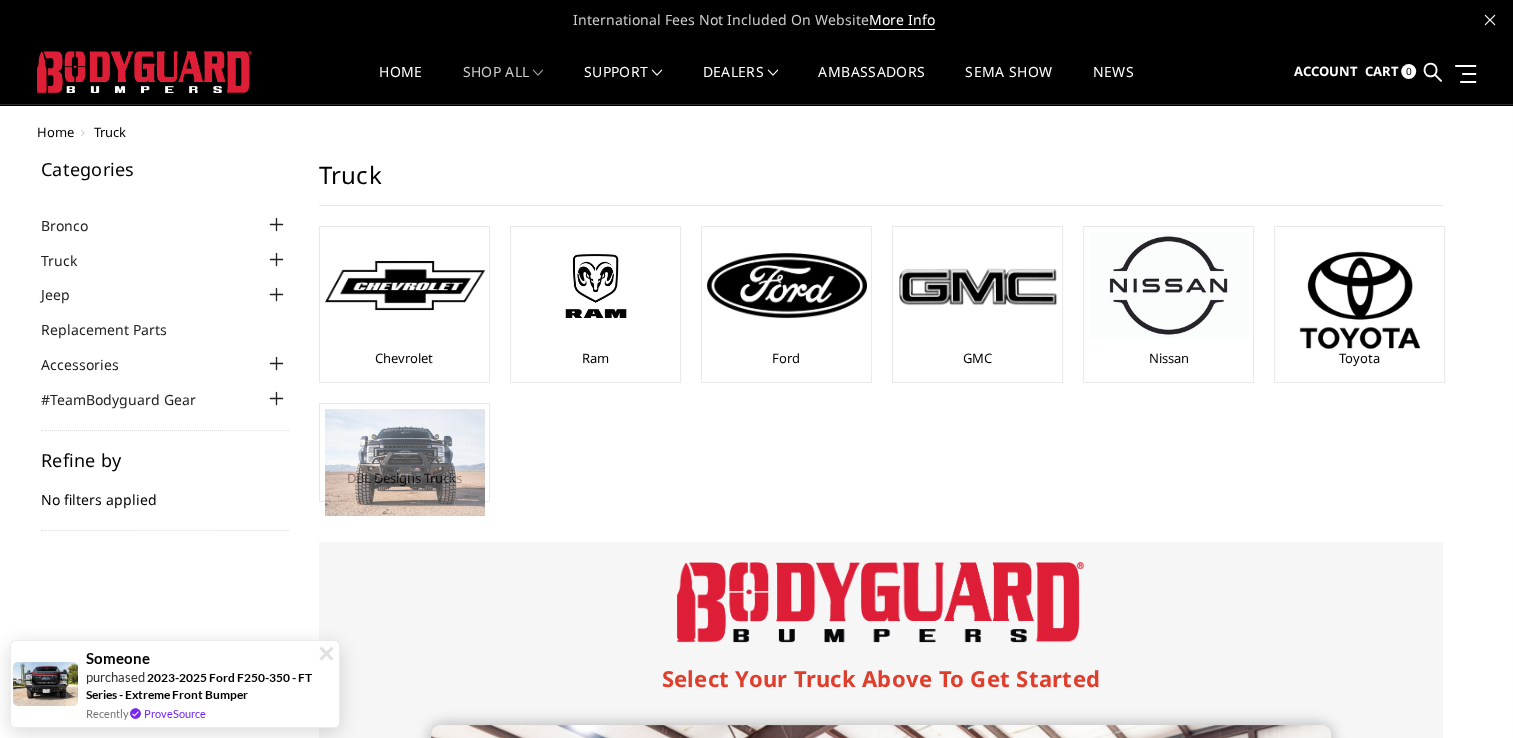 click at bounding box center [405, 462] 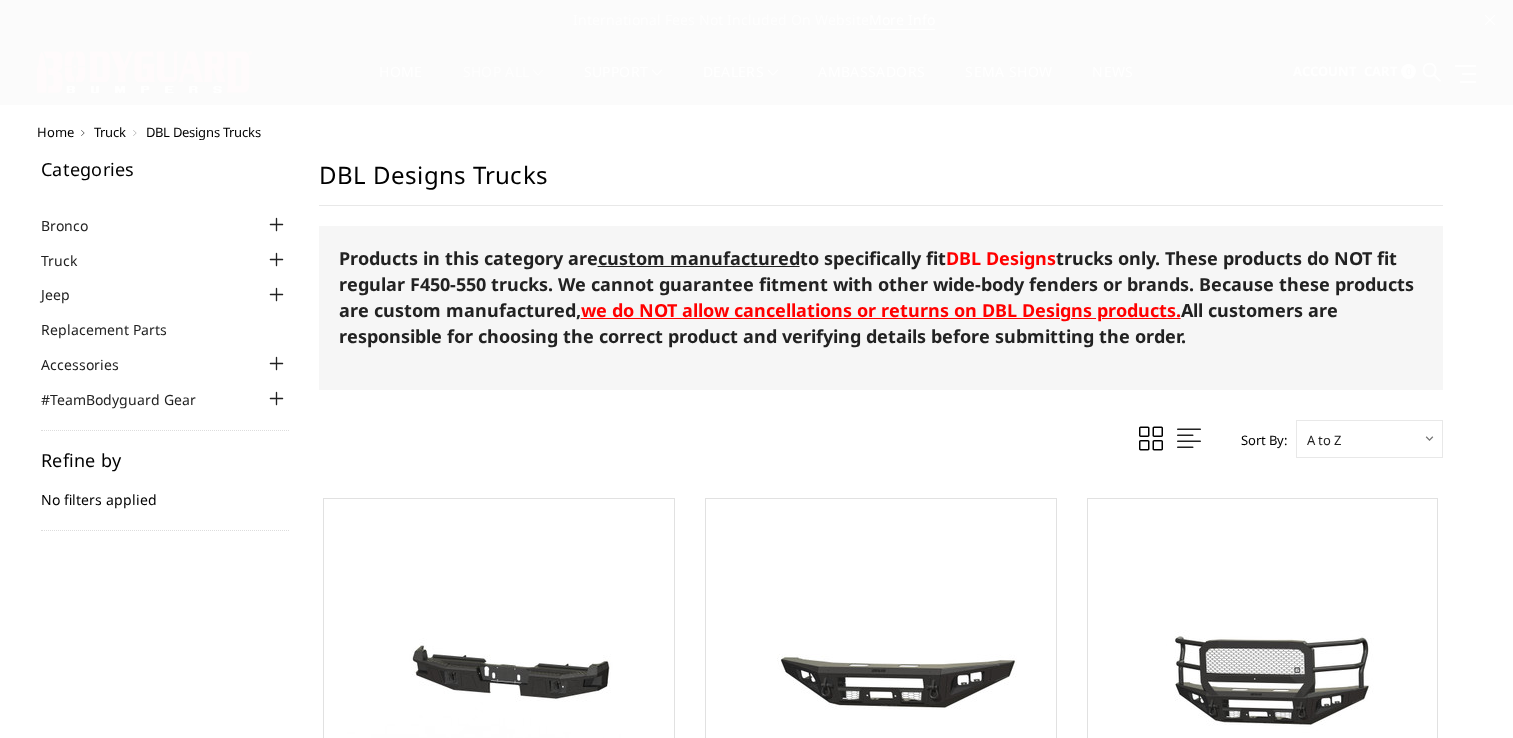scroll, scrollTop: 0, scrollLeft: 0, axis: both 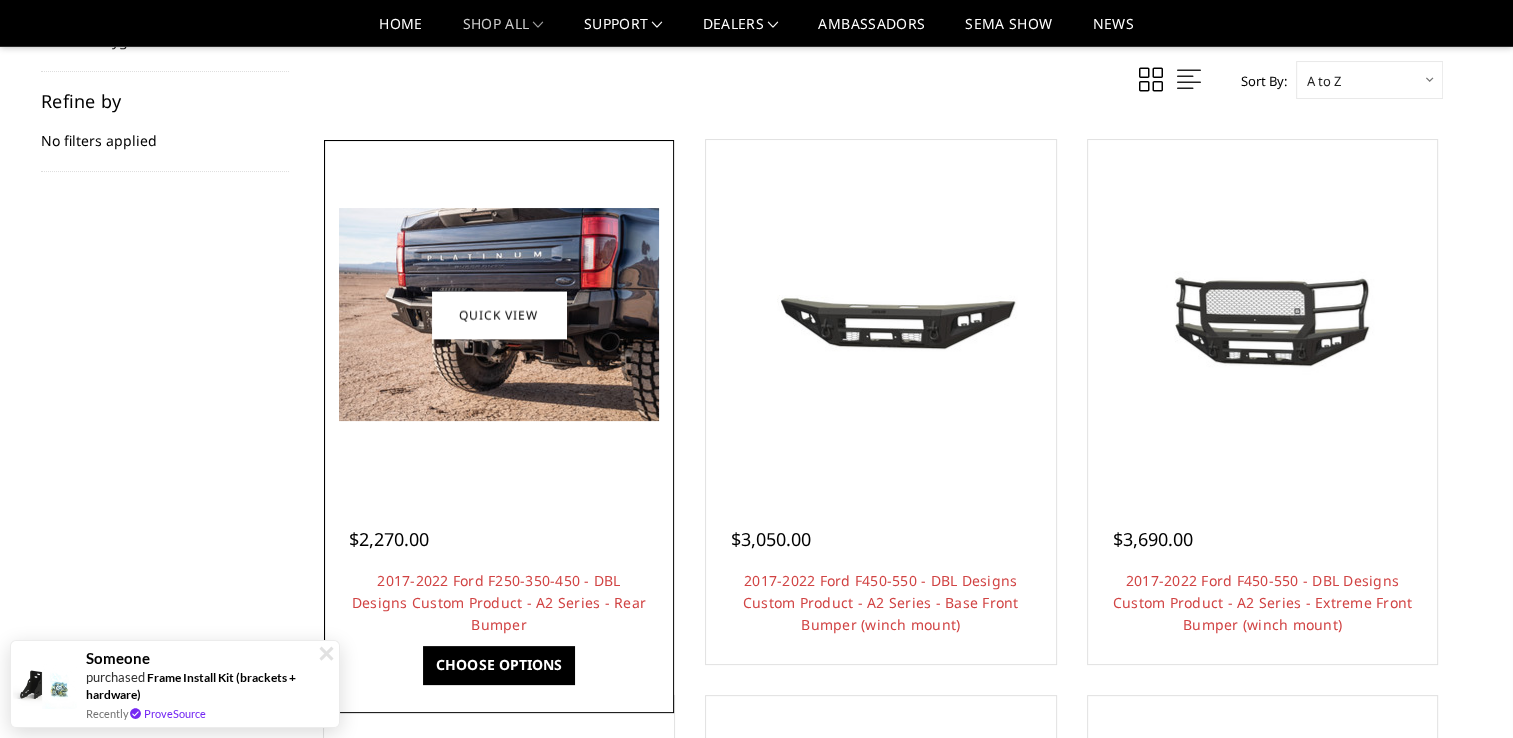 click at bounding box center [499, 315] 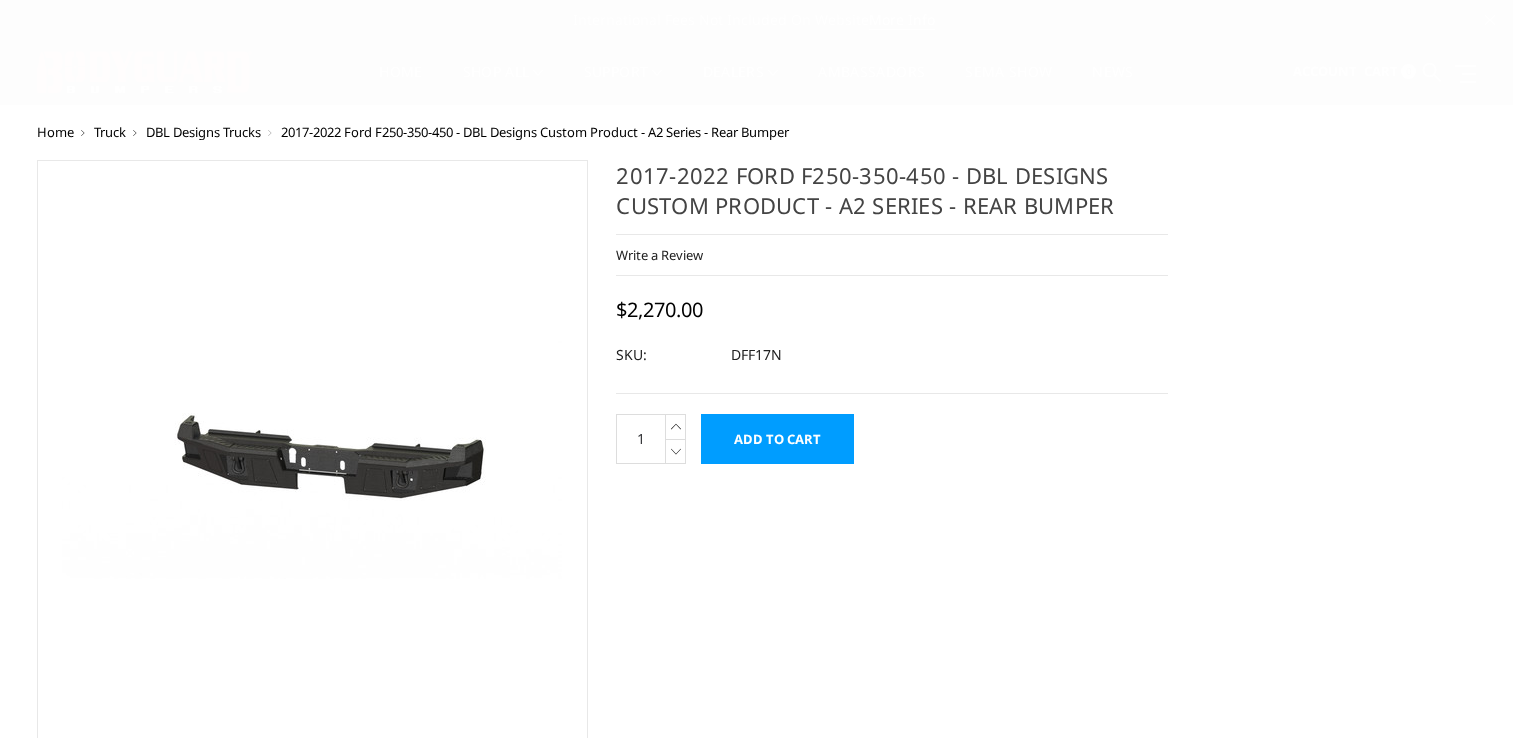 scroll, scrollTop: 0, scrollLeft: 0, axis: both 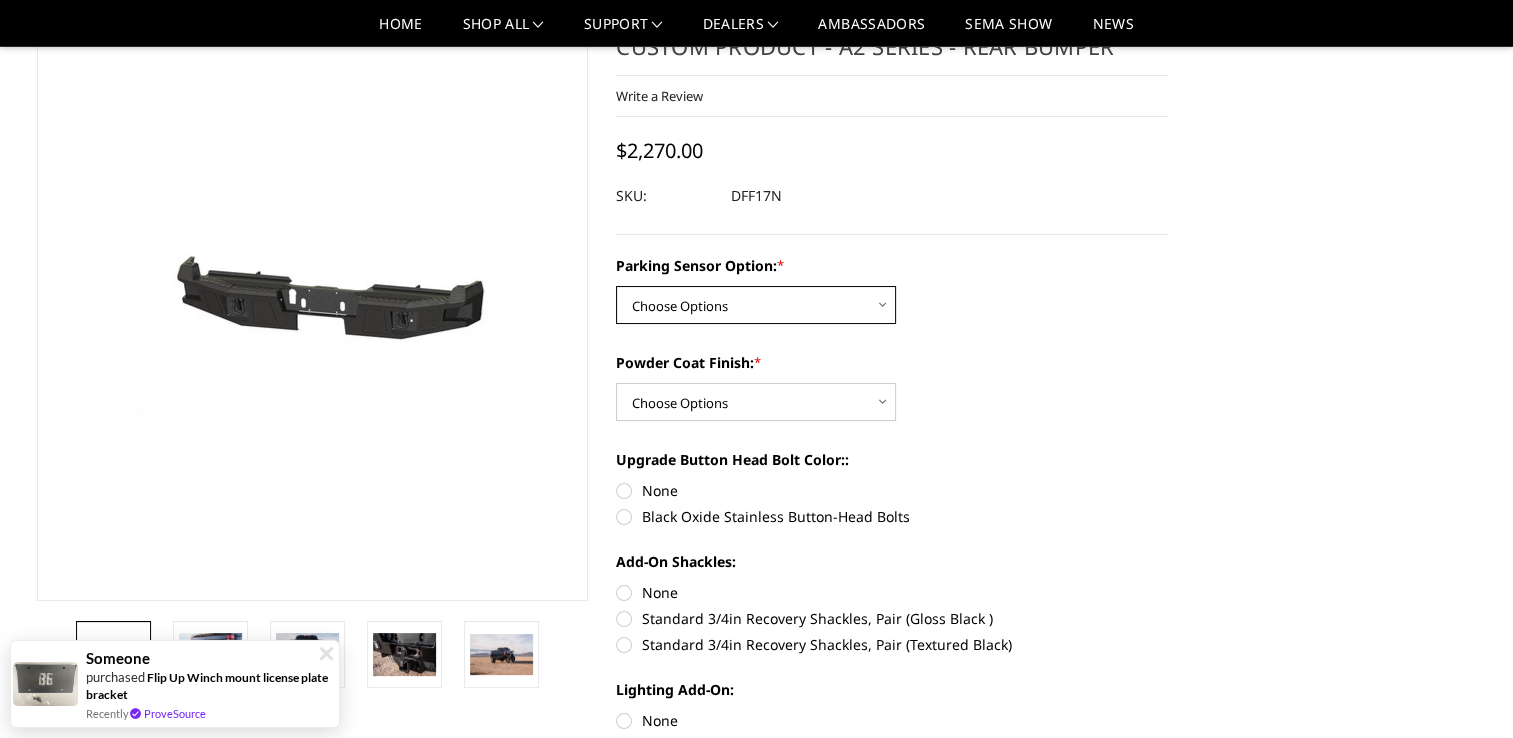 click on "Choose Options
Yes - With sensor cutouts
No - Without sensor cutouts" at bounding box center (756, 305) 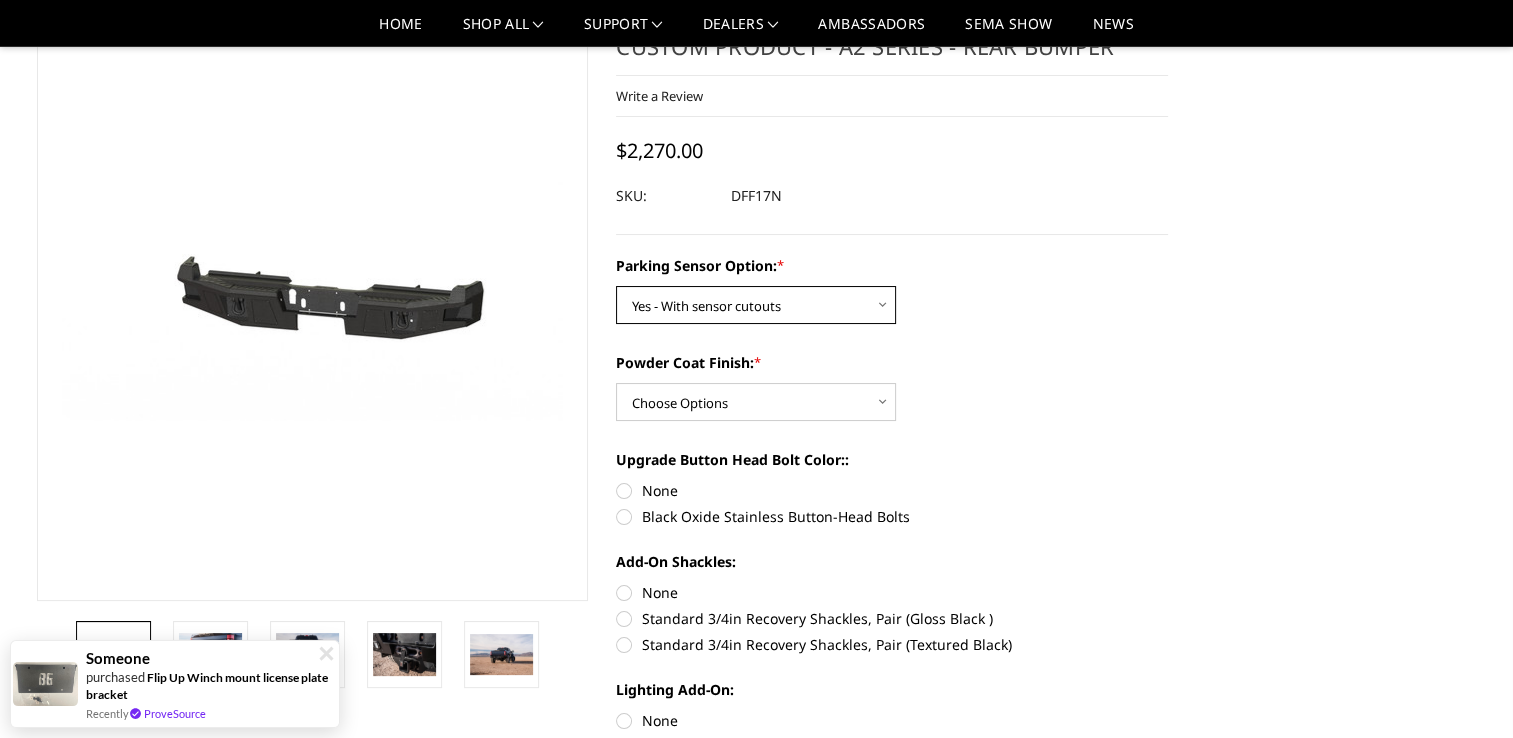 click on "Choose Options
Yes - With sensor cutouts
No - Without sensor cutouts" at bounding box center [756, 305] 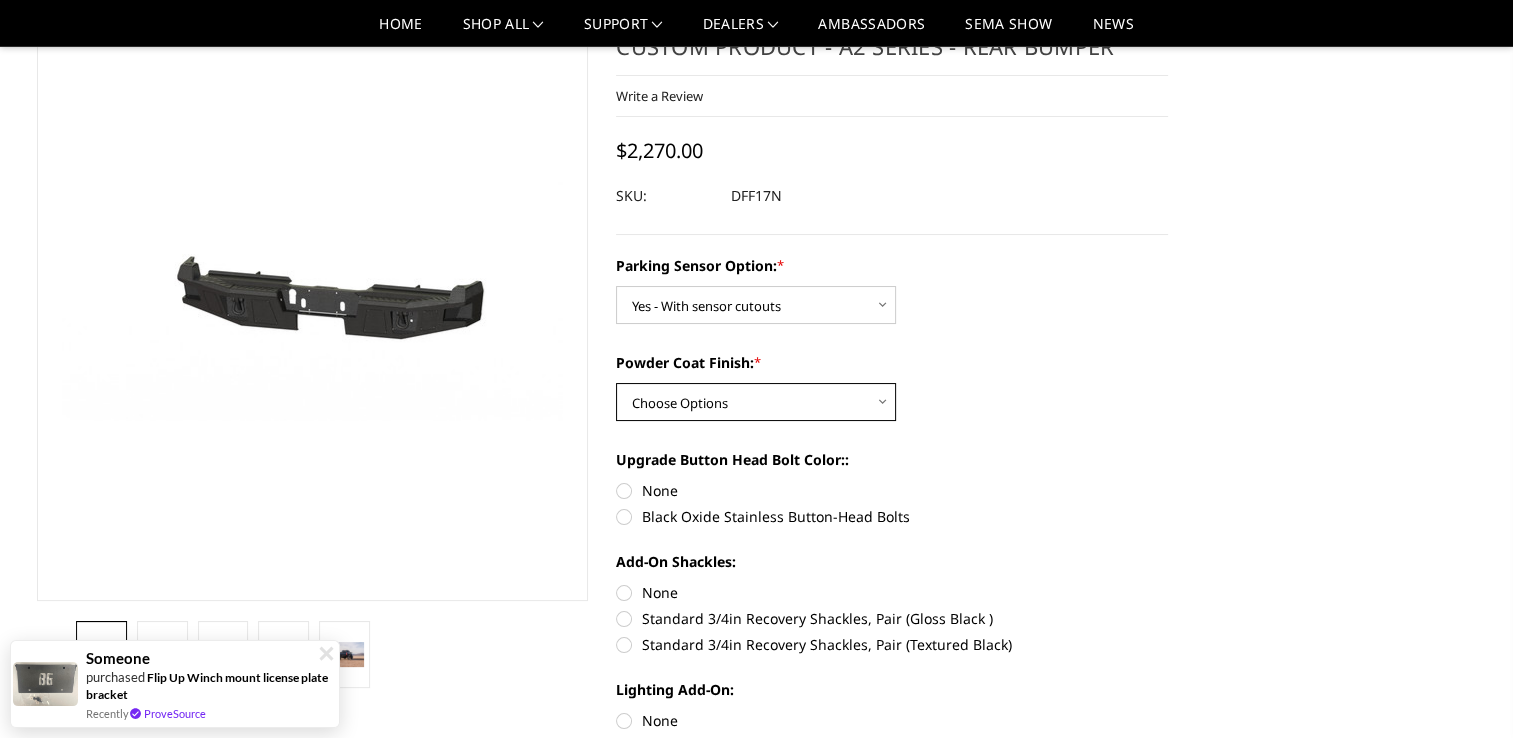 click on "Choose Options
Bare metal (included)
Texture black powder coat" at bounding box center [756, 402] 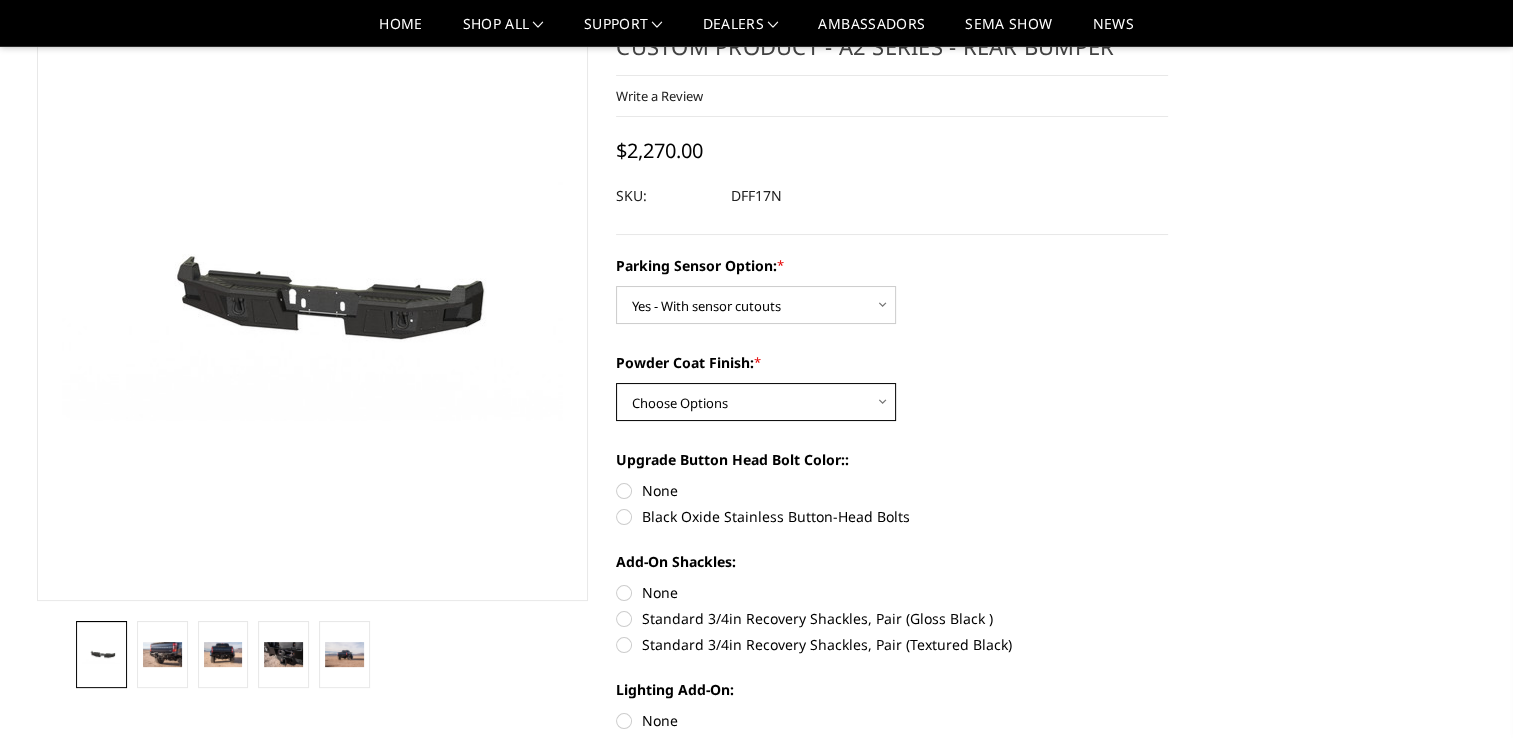 select on "551" 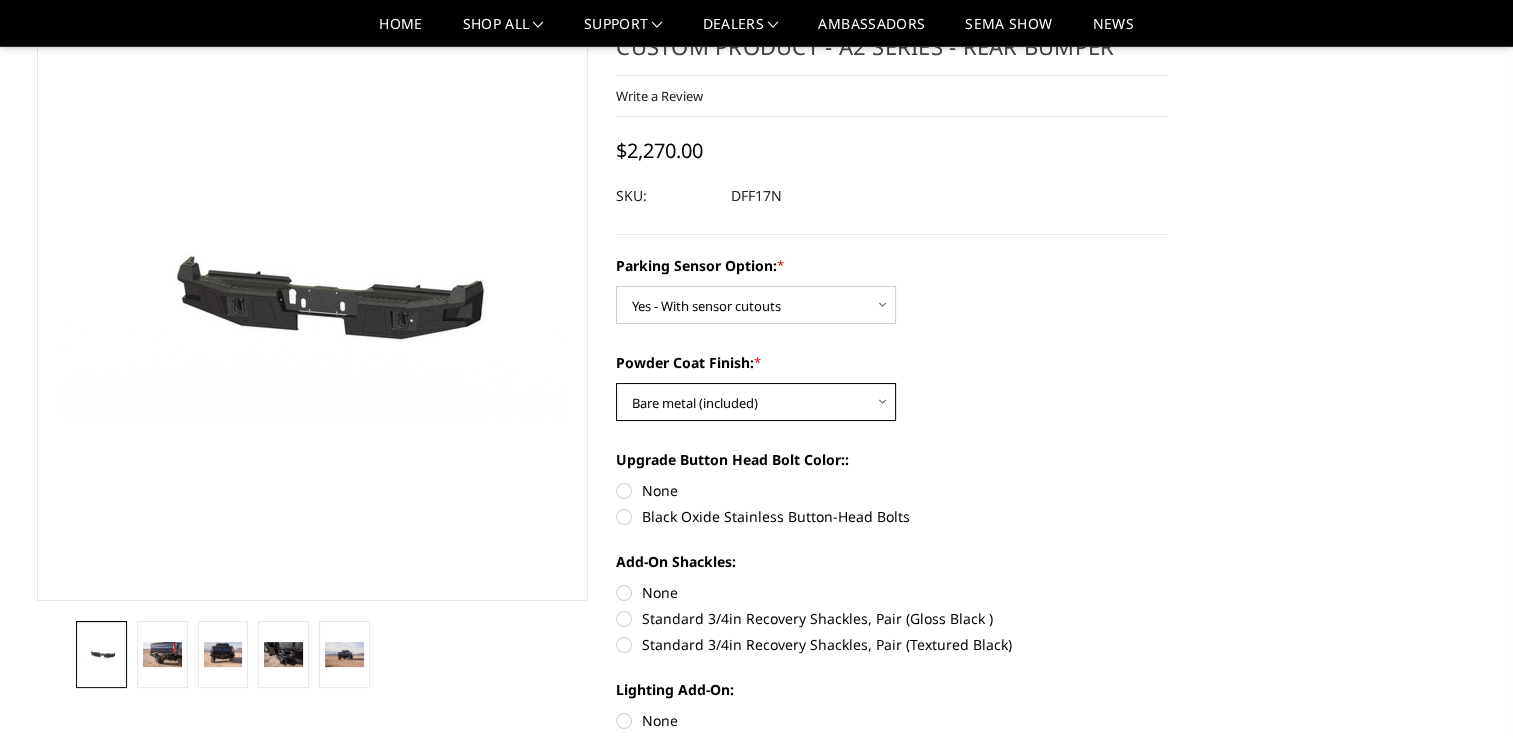 click on "Choose Options
Bare metal (included)
Texture black powder coat" at bounding box center [756, 402] 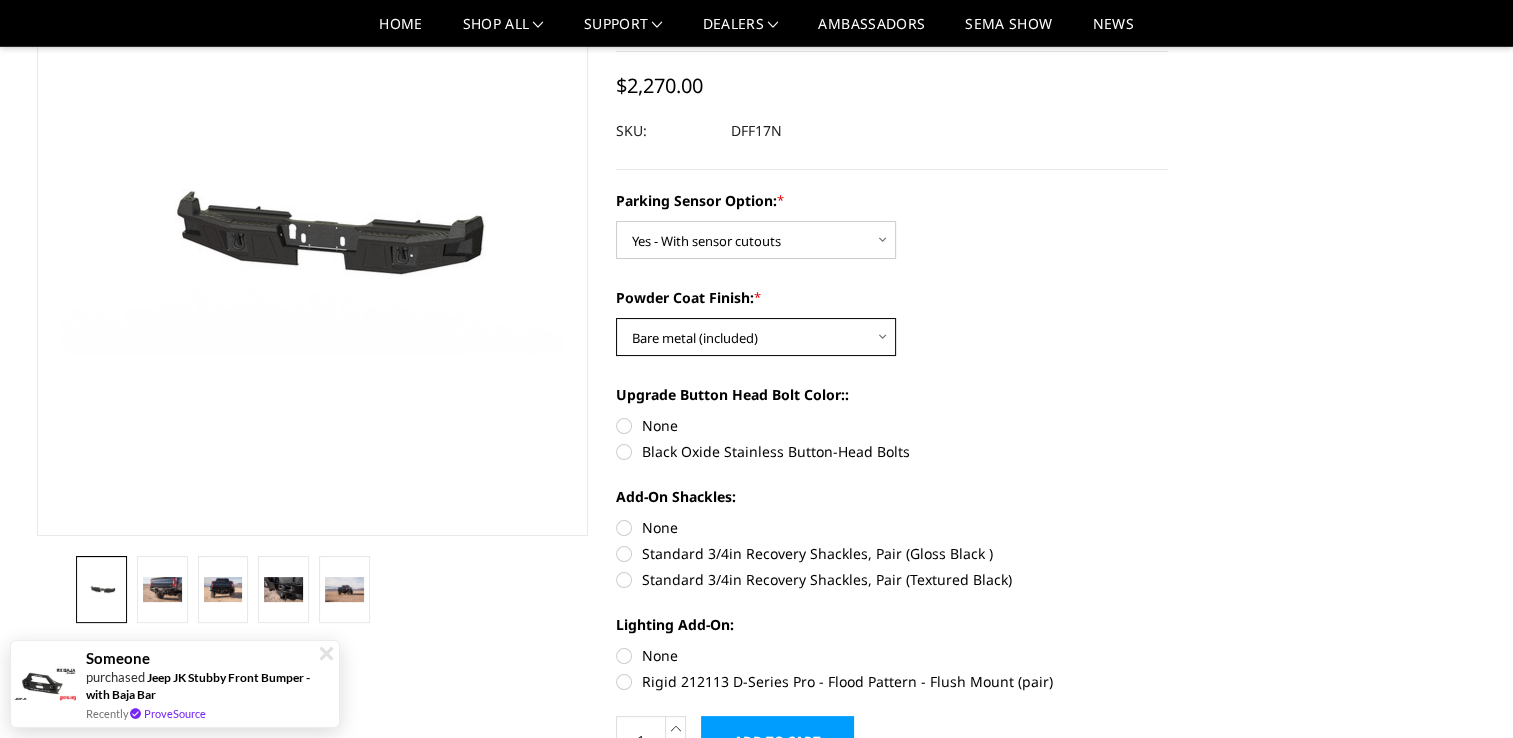 scroll, scrollTop: 200, scrollLeft: 0, axis: vertical 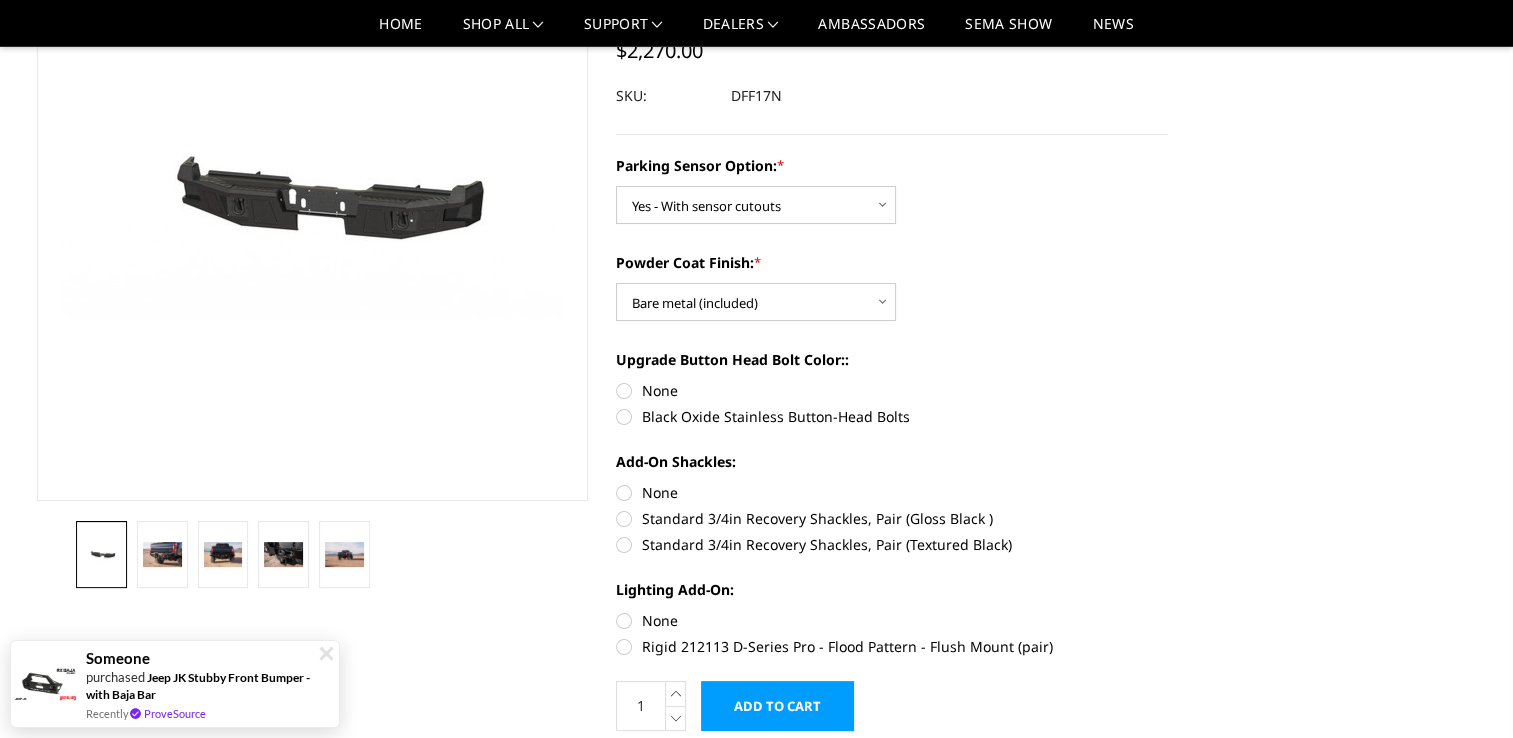 click on "Black Oxide Stainless Button-Head Bolts" at bounding box center [892, 416] 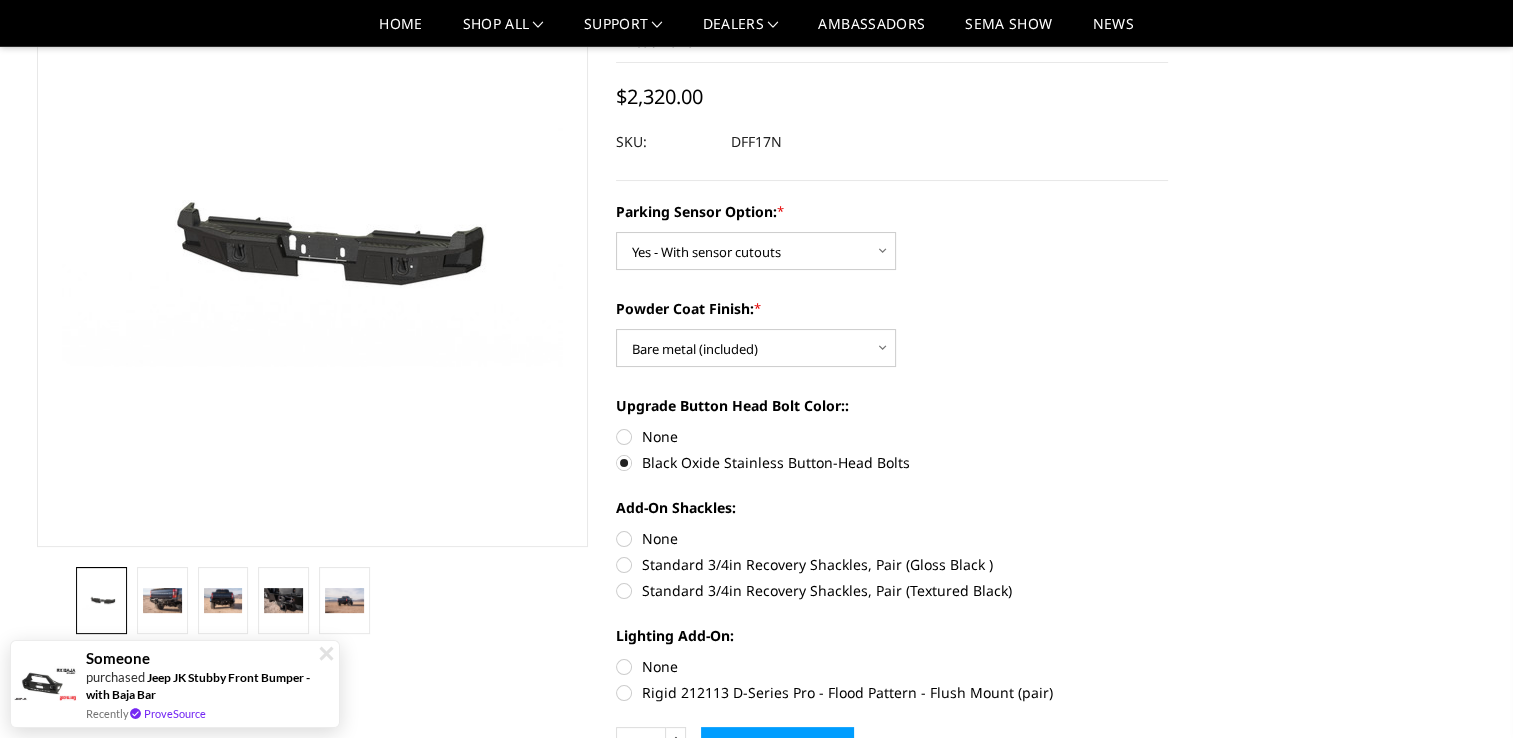 scroll, scrollTop: 200, scrollLeft: 0, axis: vertical 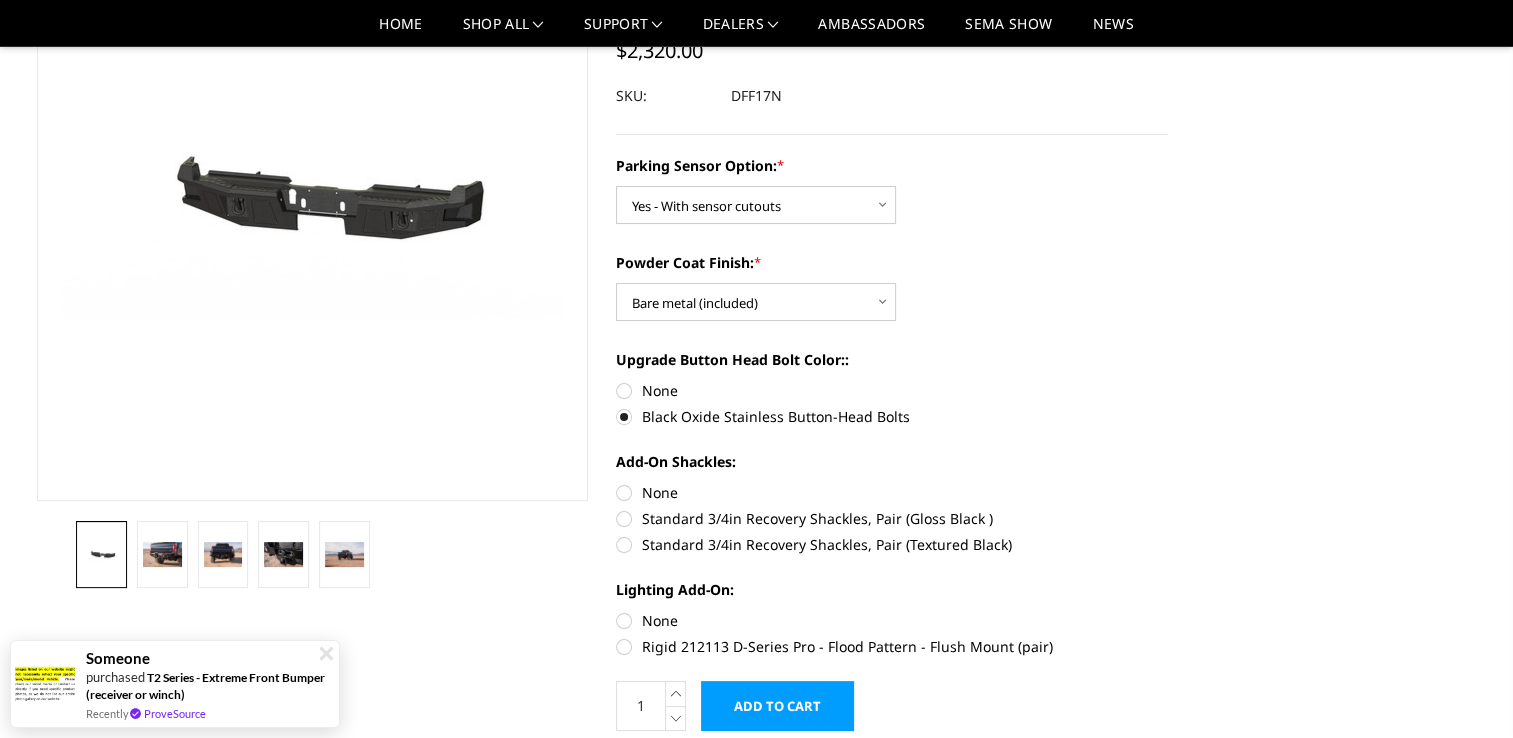 click on "Standard 3/4in Recovery Shackles, Pair (Gloss Black )" at bounding box center (892, 518) 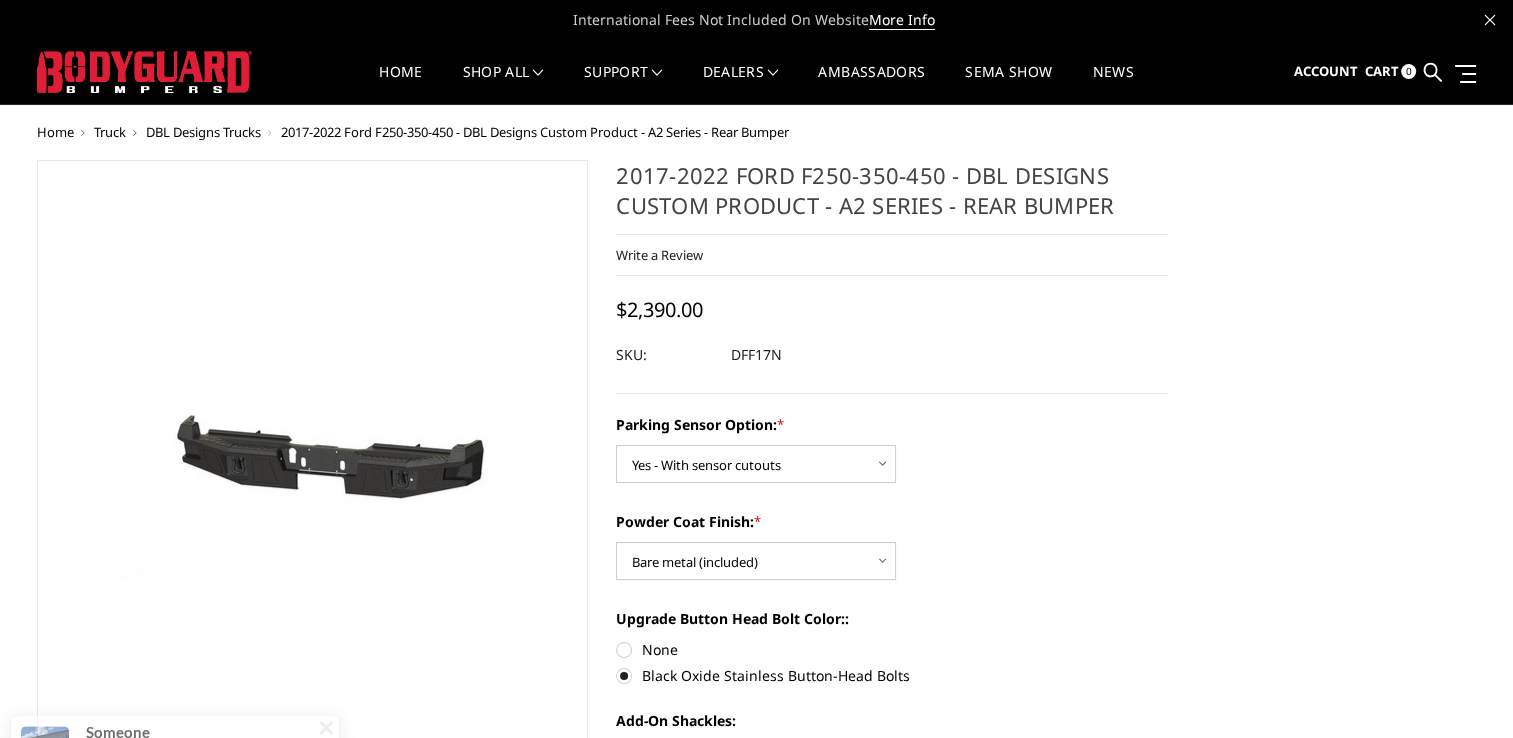 scroll, scrollTop: 700, scrollLeft: 0, axis: vertical 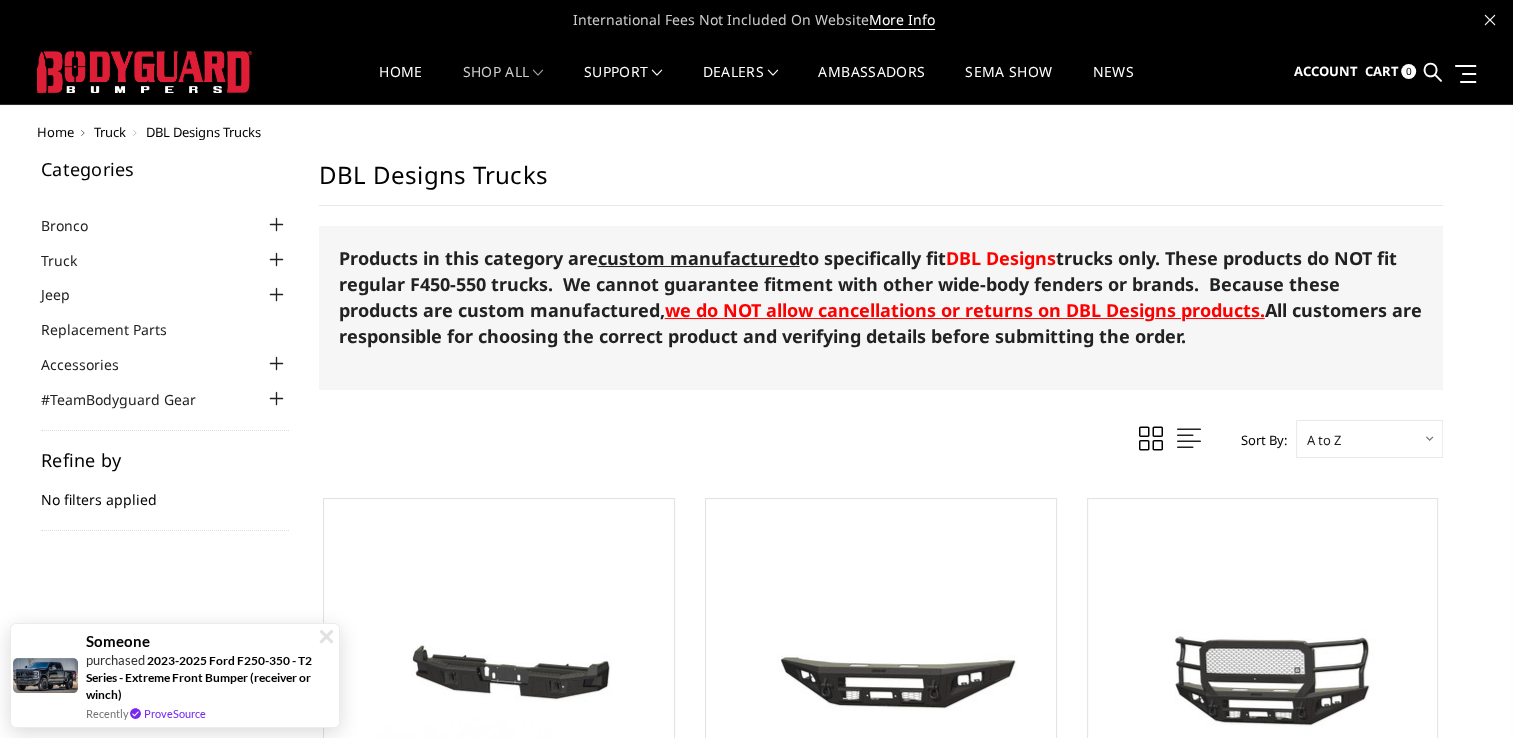 click at bounding box center [277, 260] 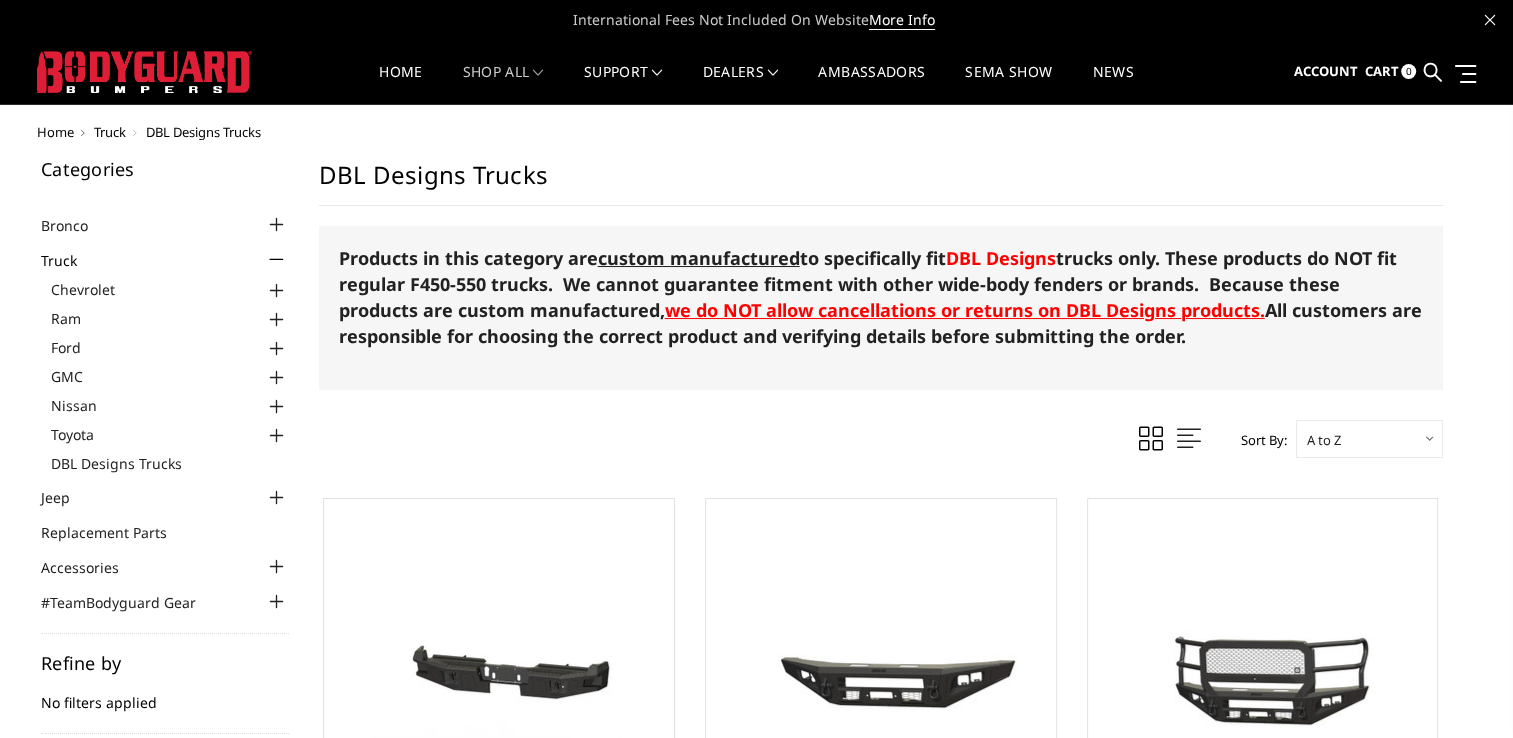 click at bounding box center [277, 349] 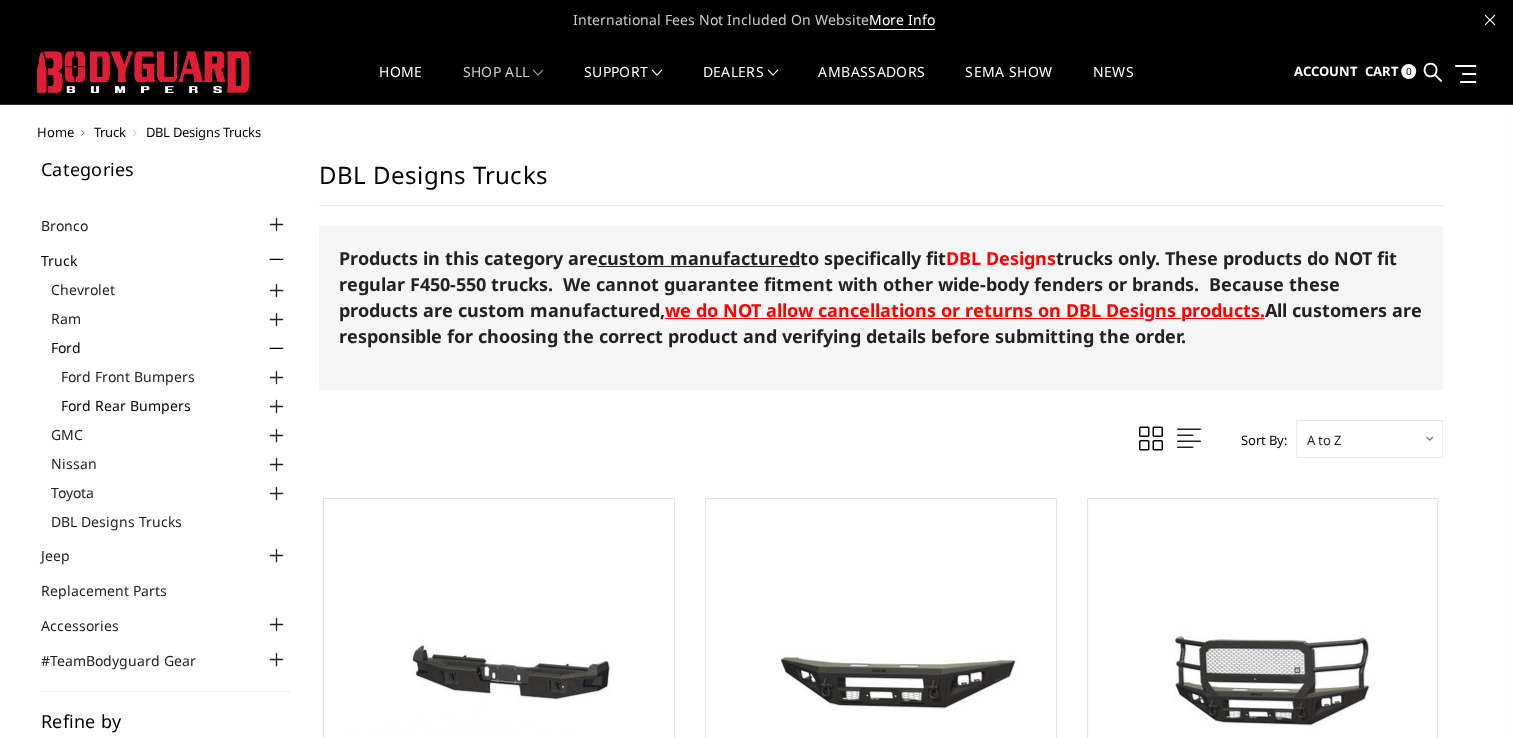 click on "Ford Rear Bumpers" at bounding box center (175, 405) 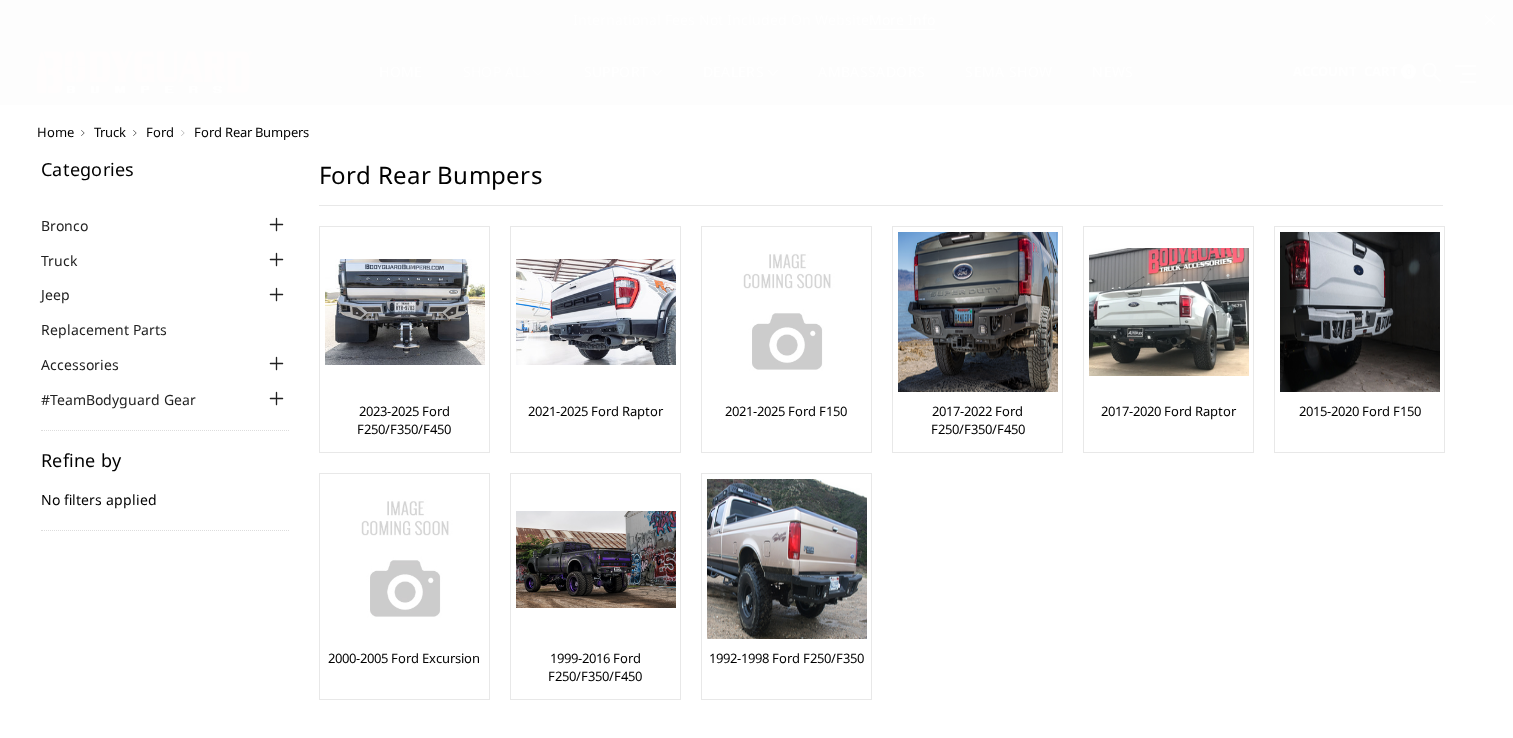 scroll, scrollTop: 0, scrollLeft: 0, axis: both 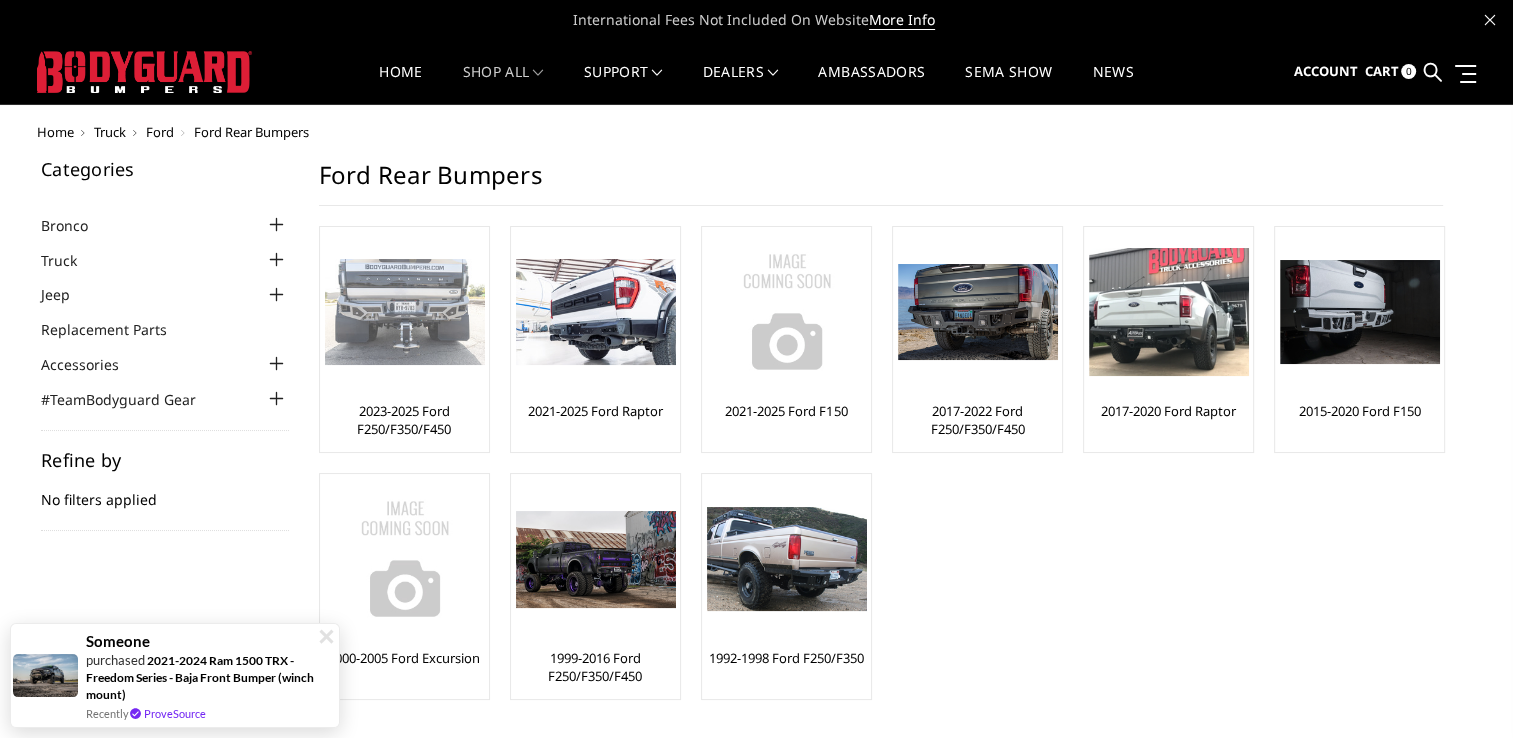 click at bounding box center (405, 312) 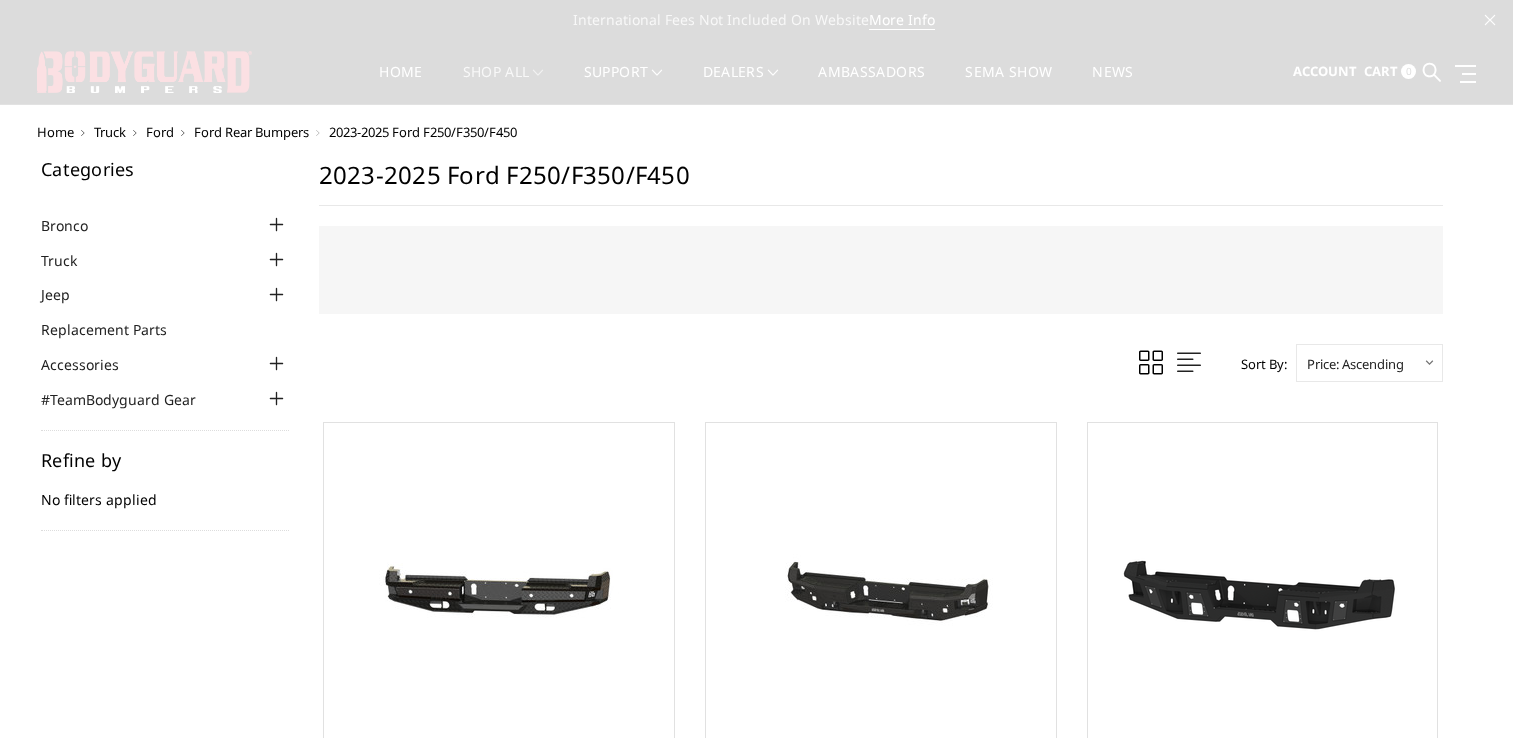 scroll, scrollTop: 0, scrollLeft: 0, axis: both 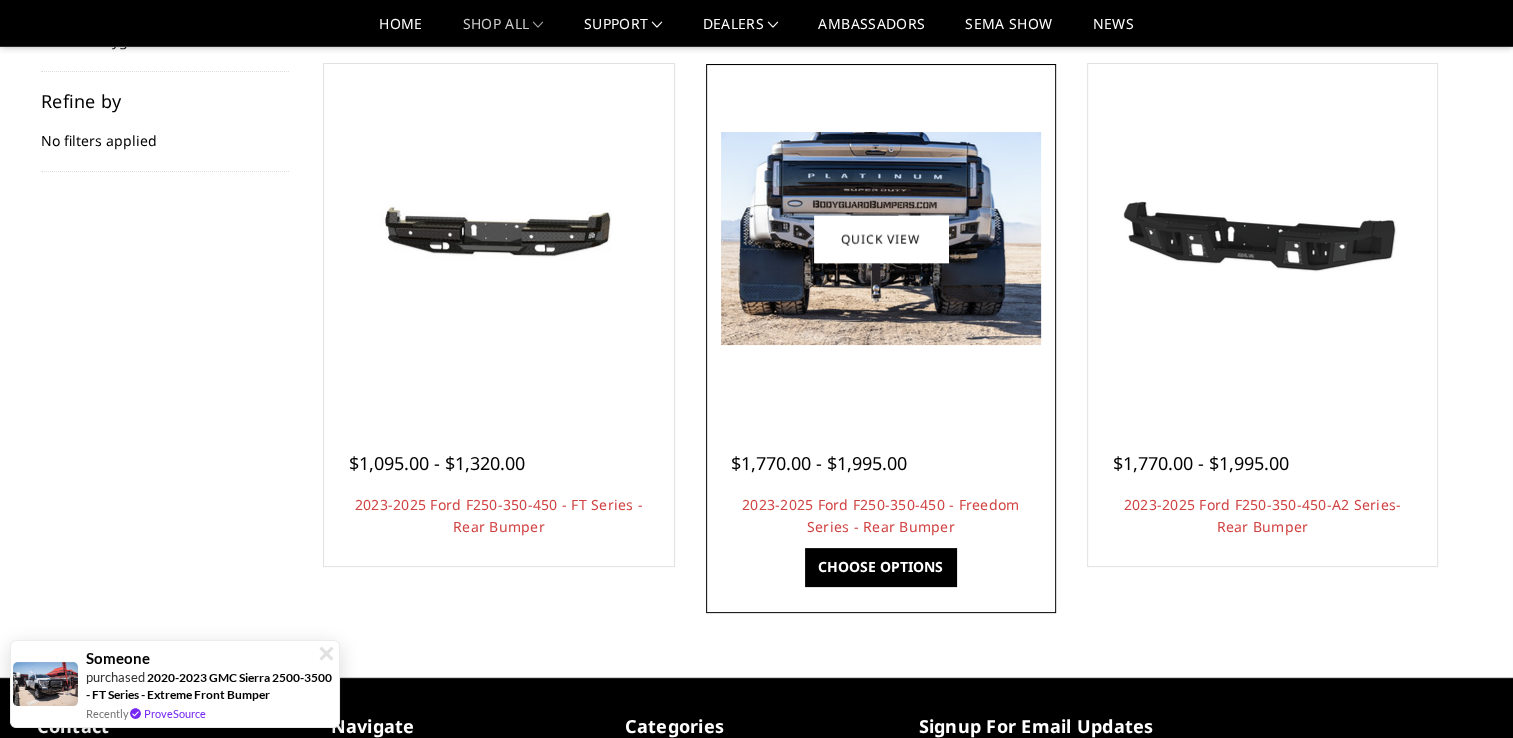click at bounding box center [881, 238] 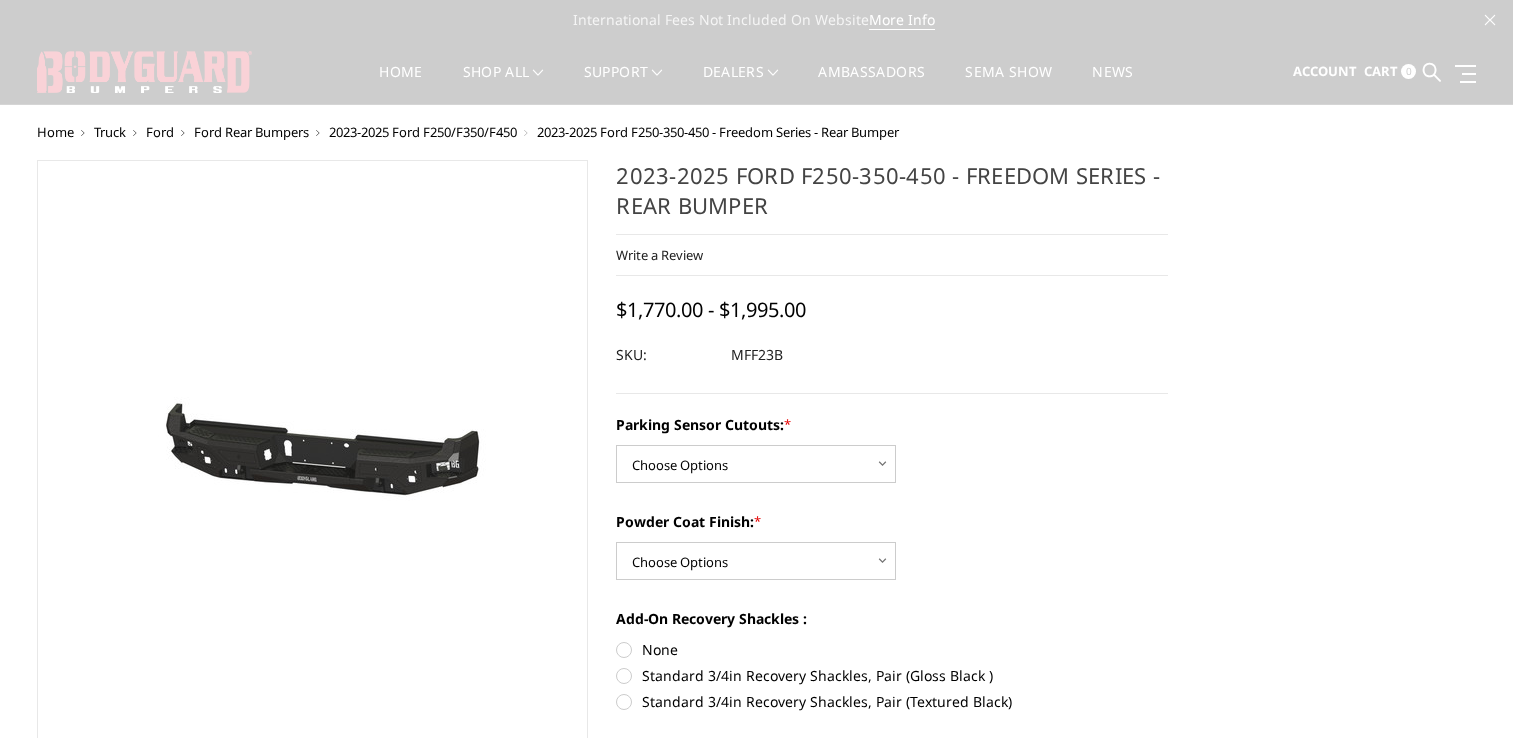 scroll, scrollTop: 0, scrollLeft: 0, axis: both 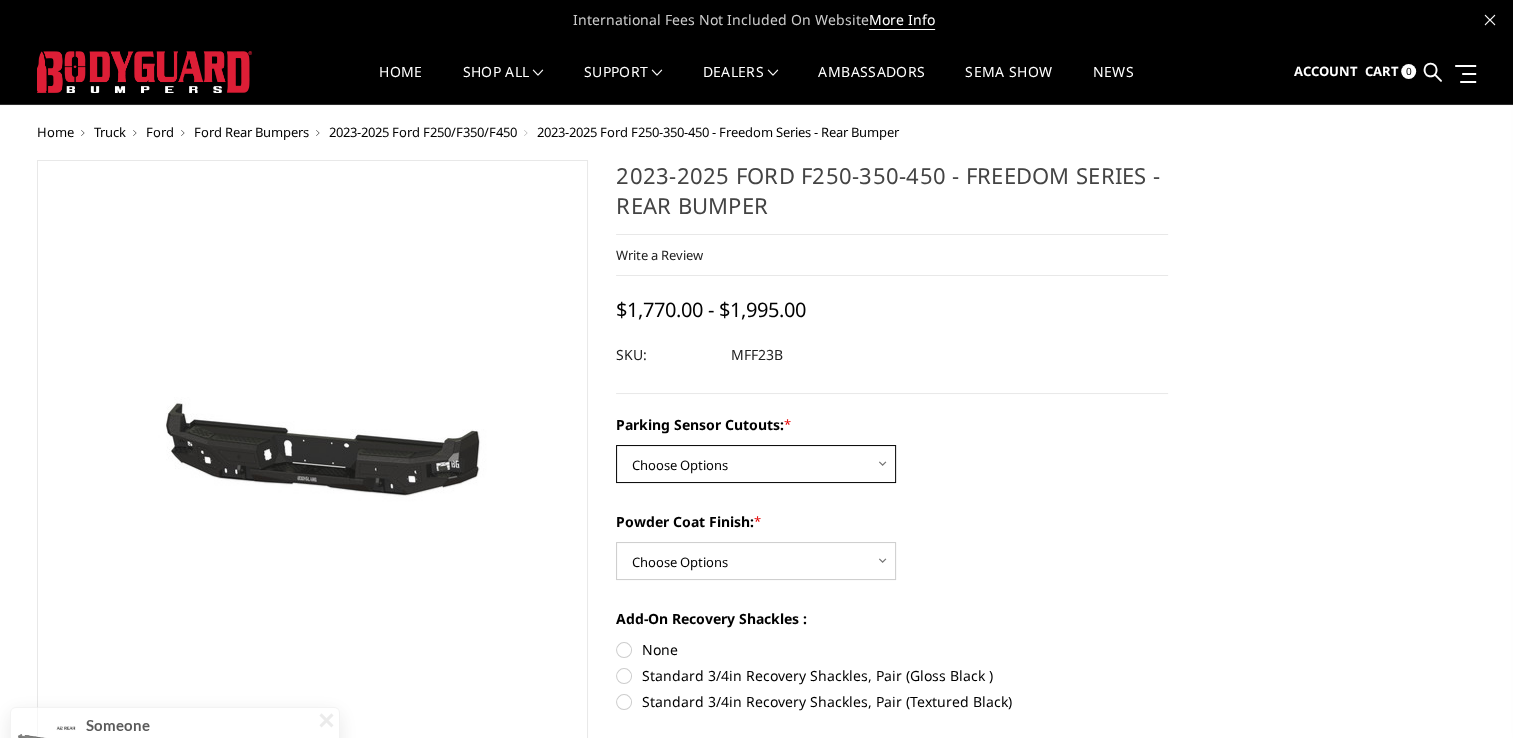 click on "Choose Options
No - Without Parking Sensor Cutouts
Yes - With Parking Sensor Cutouts" at bounding box center [756, 464] 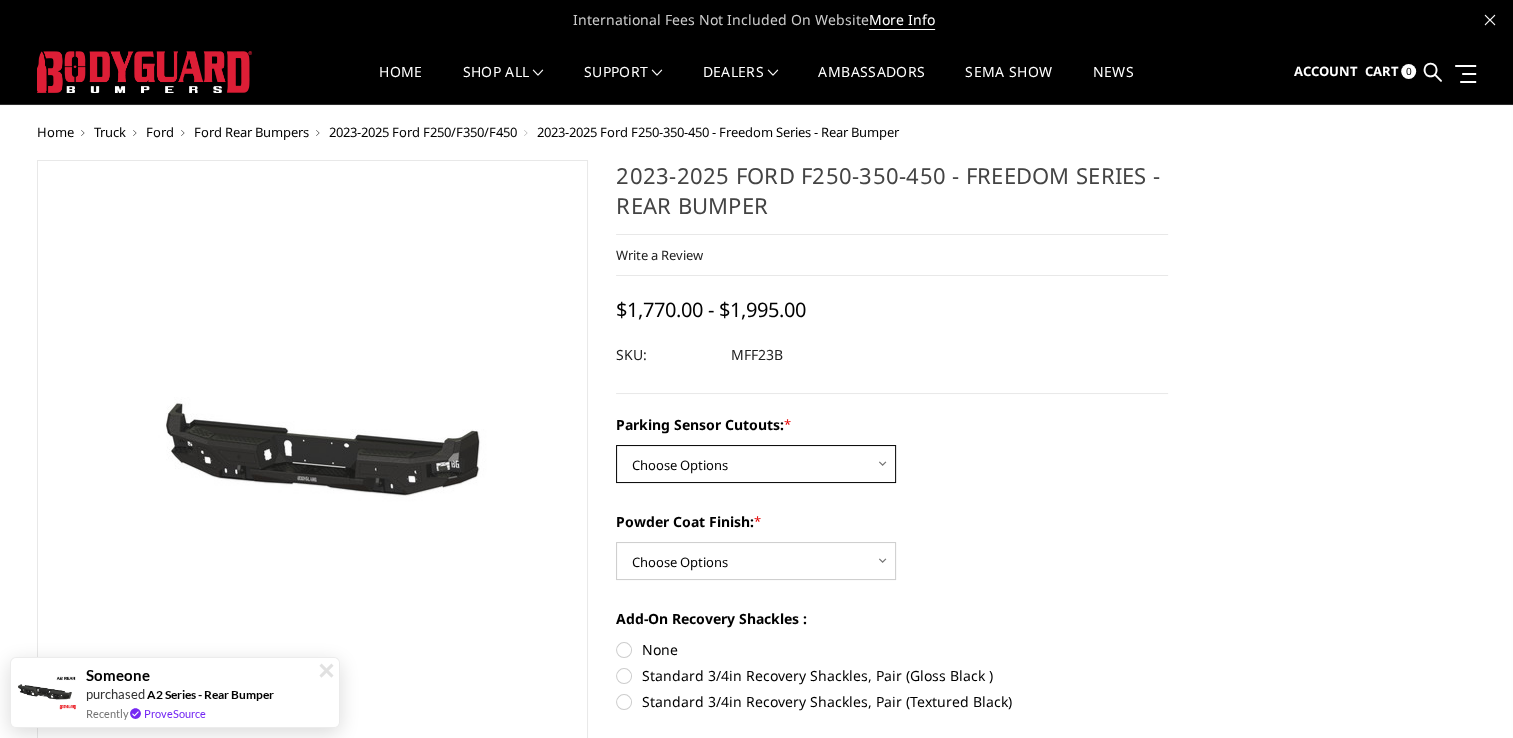 select on "2559" 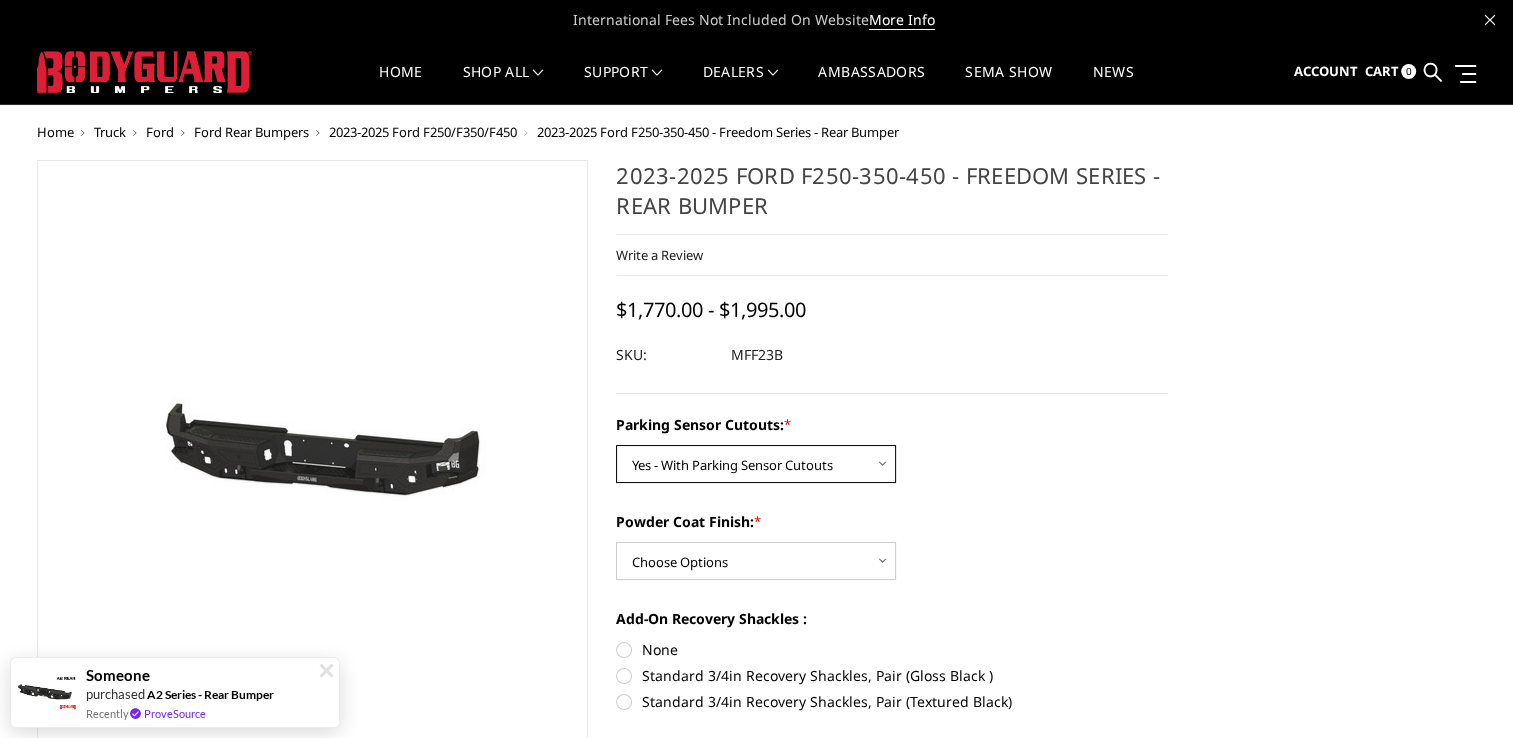 click on "Choose Options
No - Without Parking Sensor Cutouts
Yes - With Parking Sensor Cutouts" at bounding box center (756, 464) 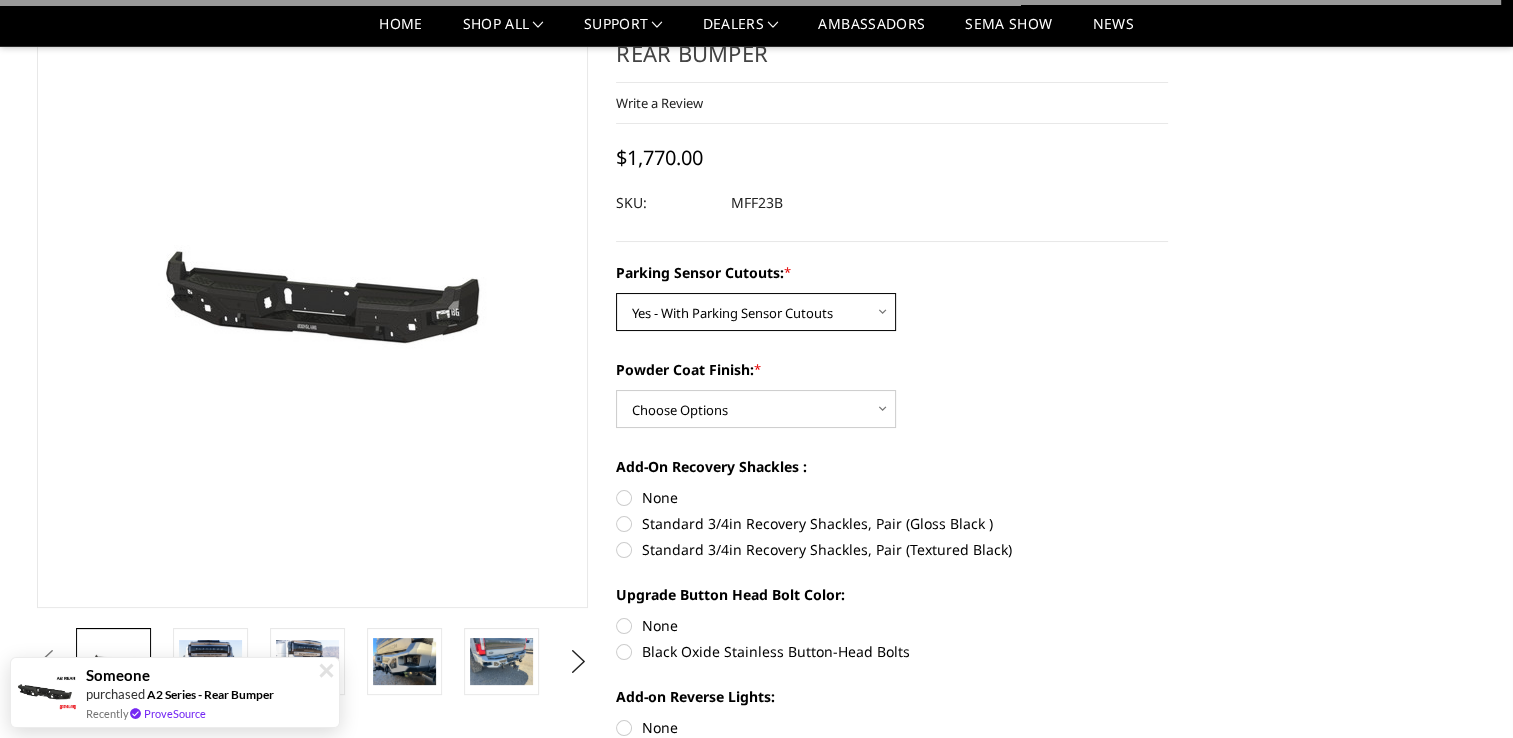 scroll, scrollTop: 200, scrollLeft: 0, axis: vertical 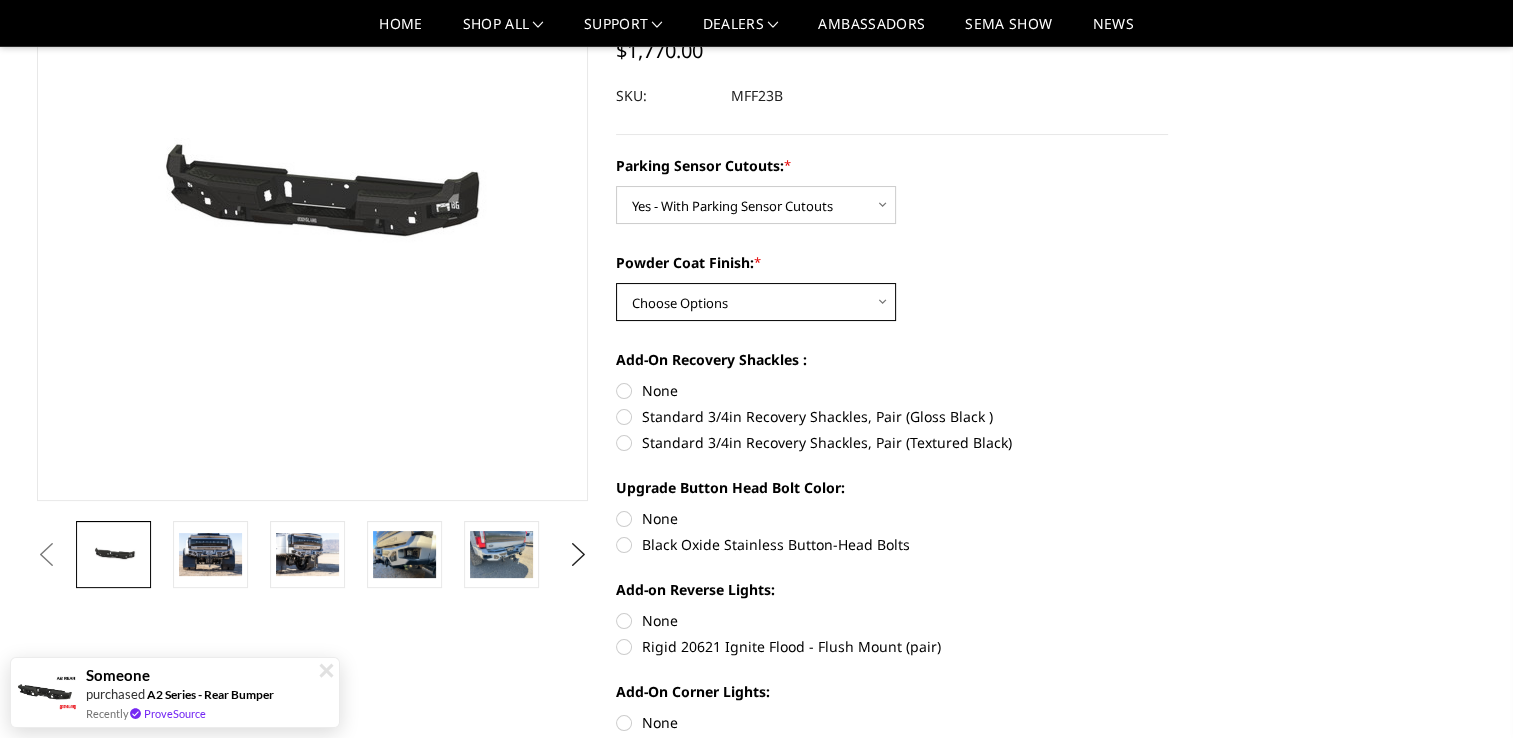 click on "Choose Options
Bare Metal
Textured Black Powder Coat" at bounding box center (756, 302) 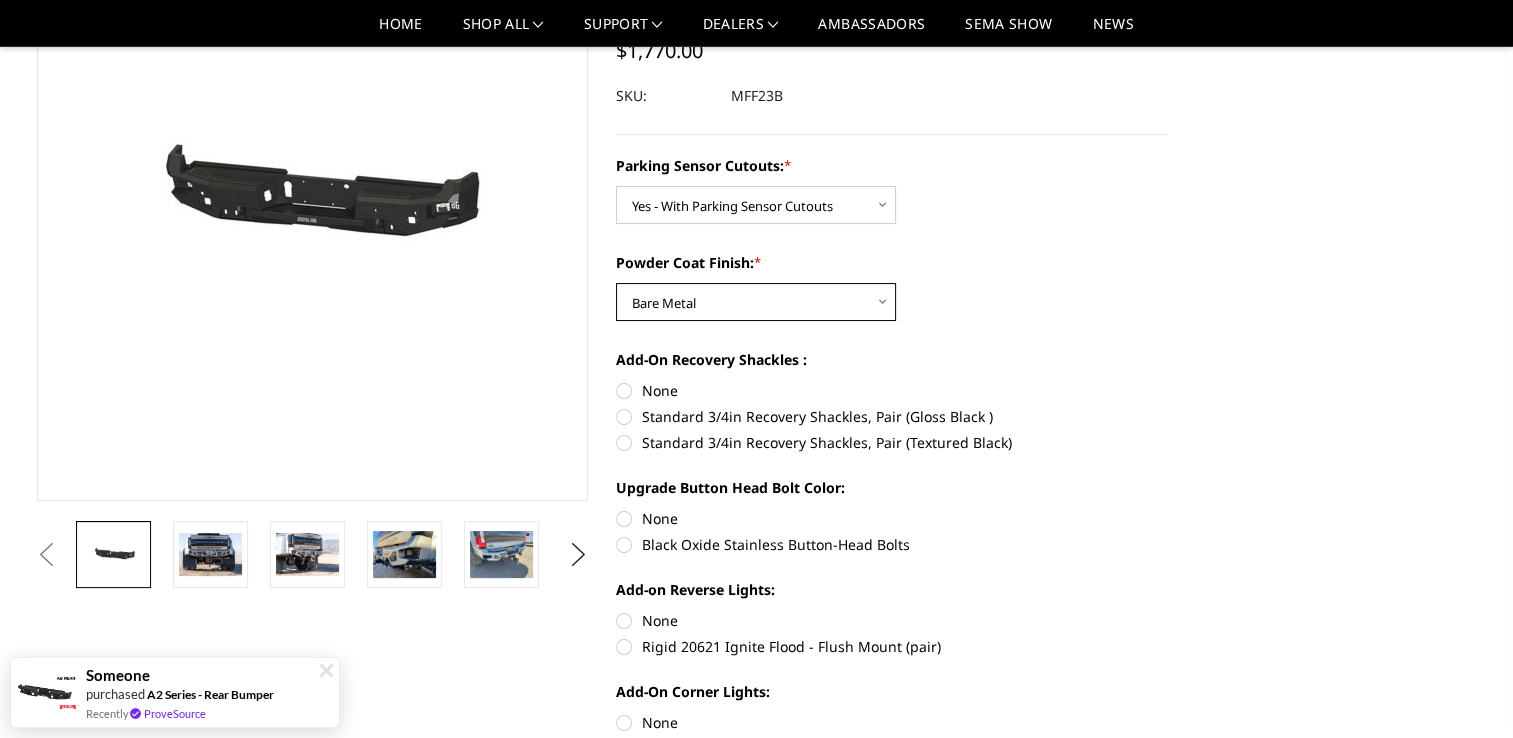 click on "Choose Options
Bare Metal
Textured Black Powder Coat" at bounding box center [756, 302] 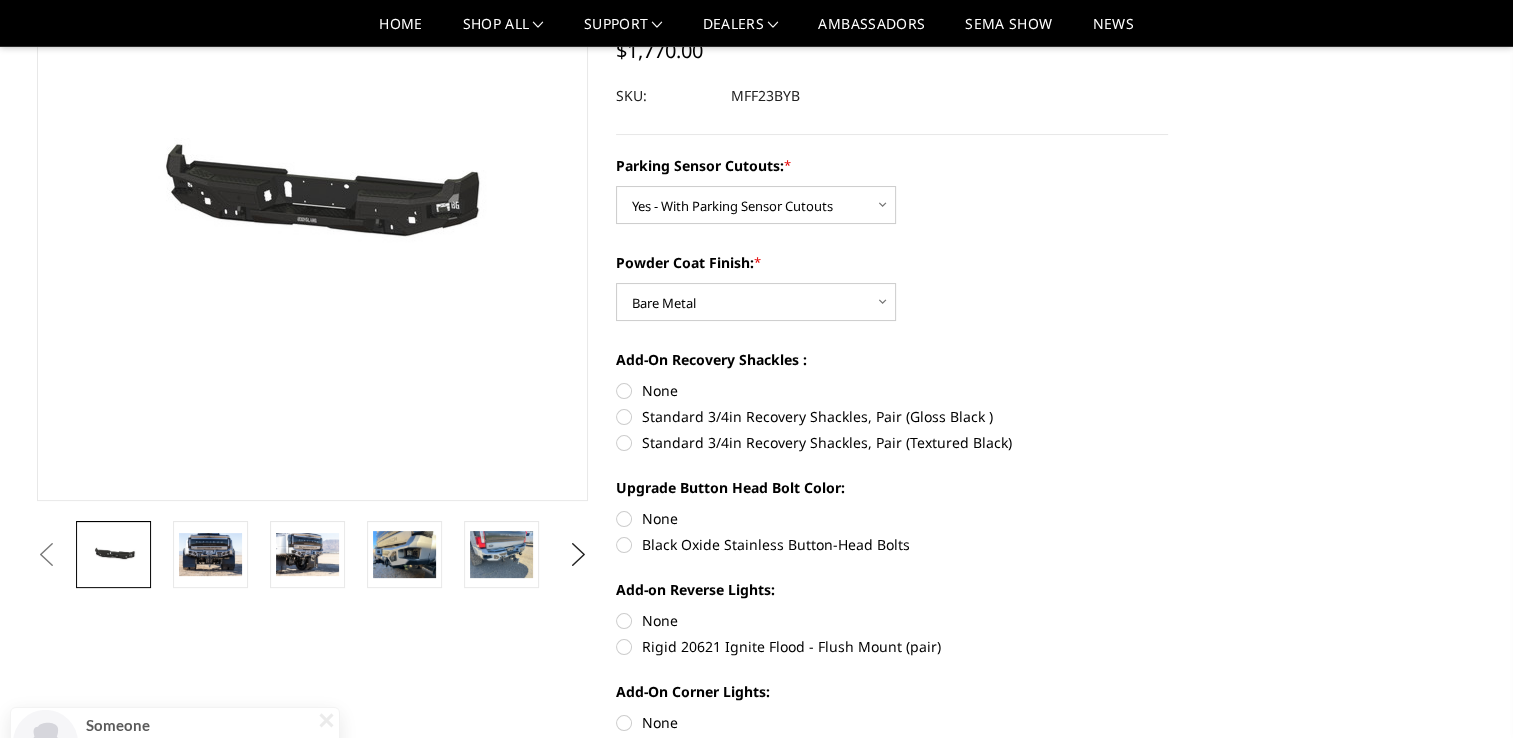 click on "Standard 3/4in Recovery Shackles, Pair (Gloss Black )" at bounding box center (892, 416) 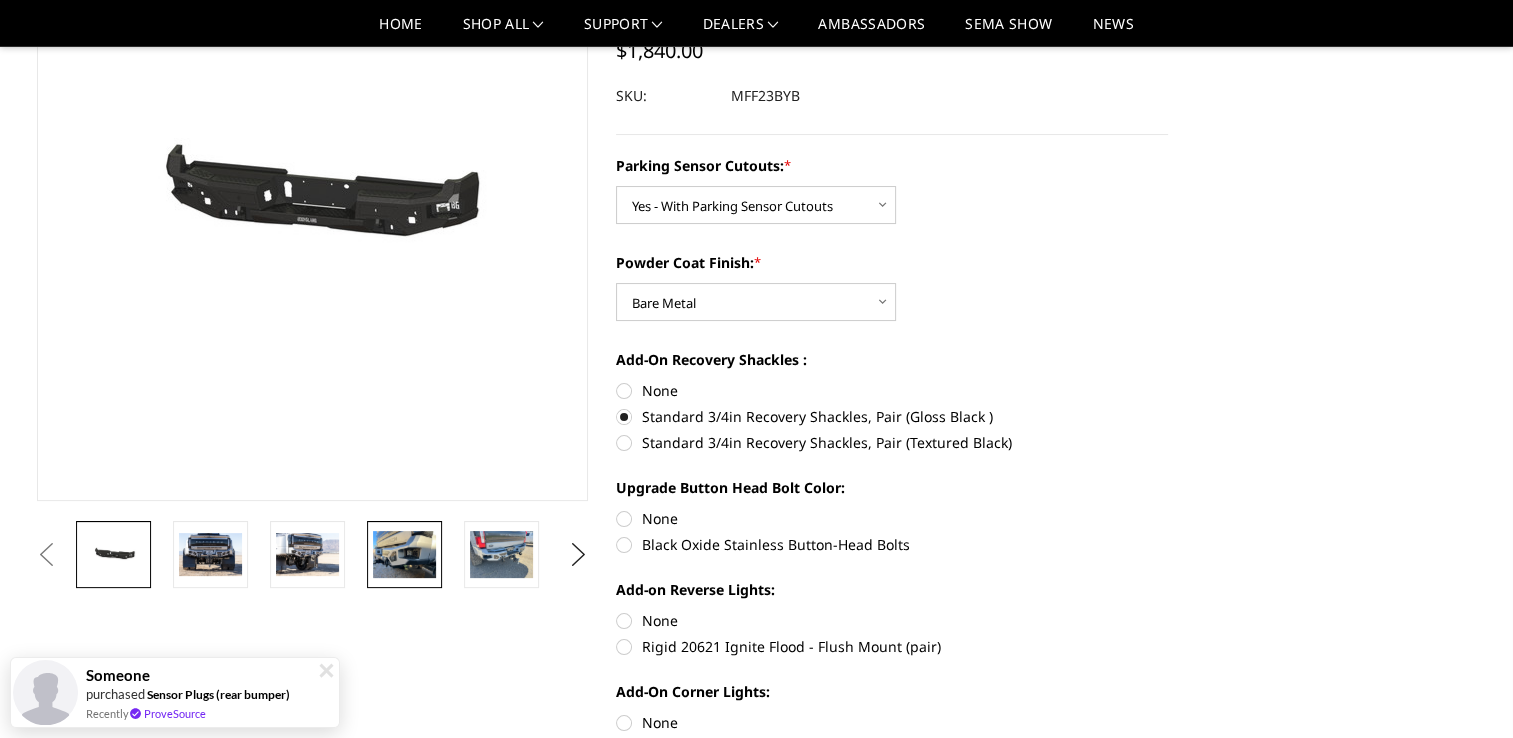 click at bounding box center (404, 554) 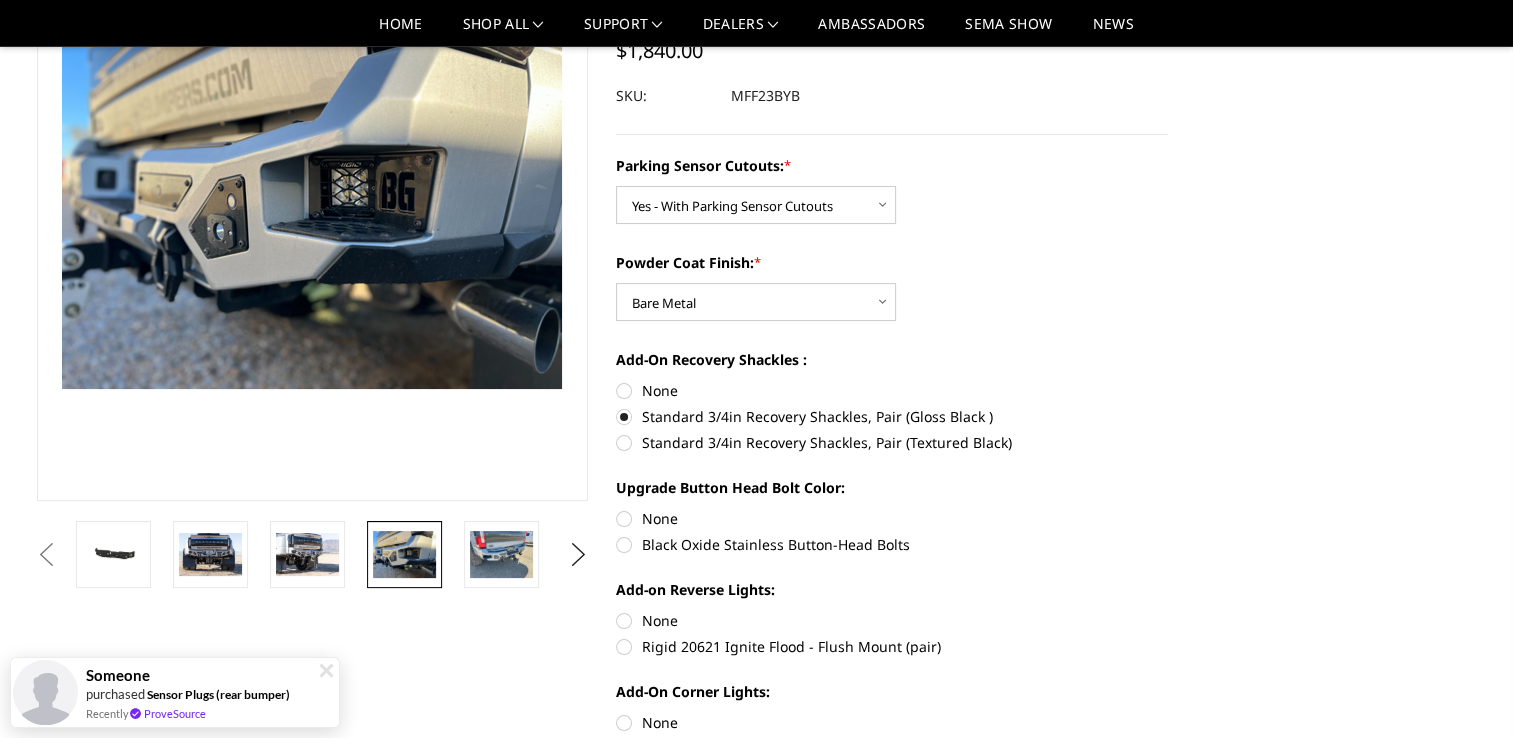 scroll, scrollTop: 131, scrollLeft: 0, axis: vertical 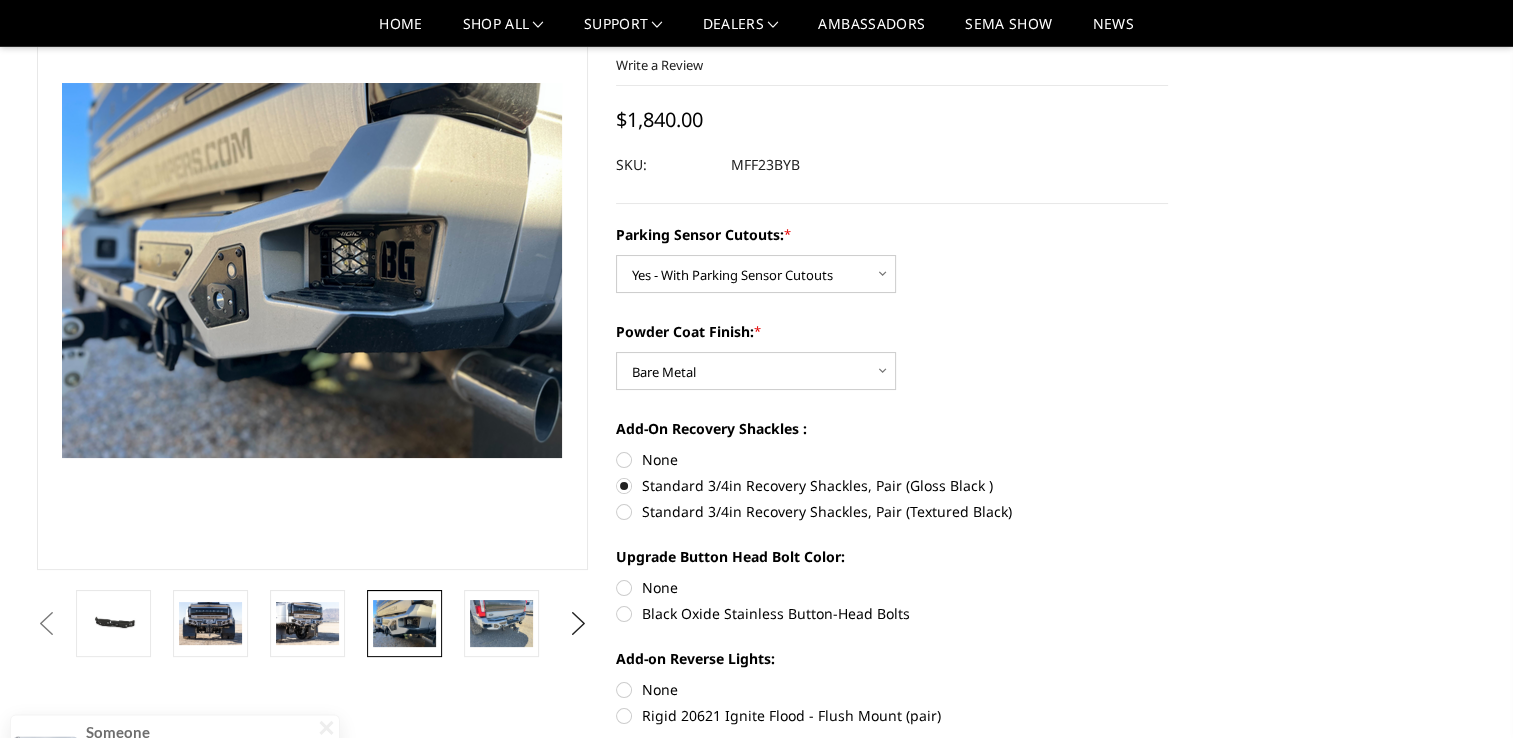 click on "None" at bounding box center (892, 459) 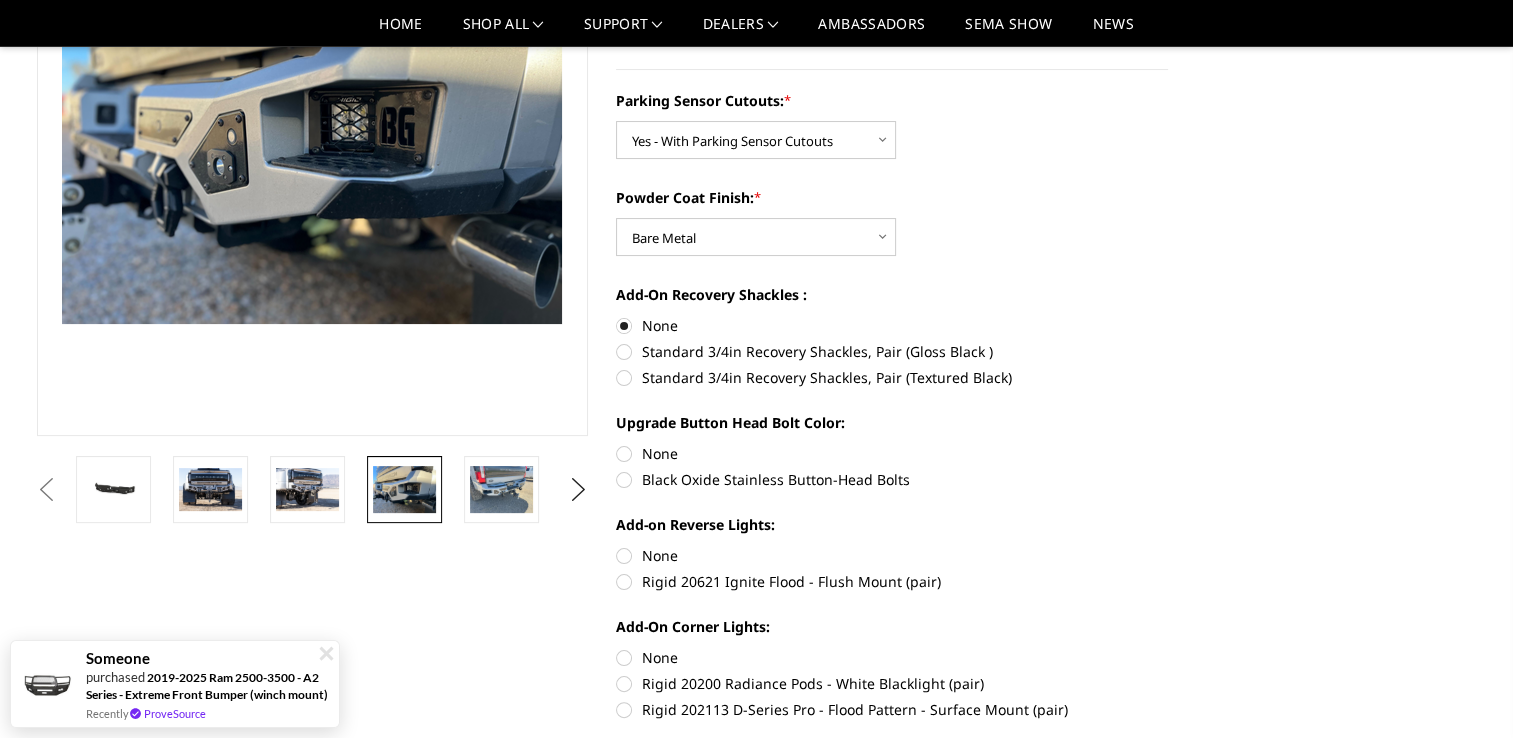 scroll, scrollTop: 300, scrollLeft: 0, axis: vertical 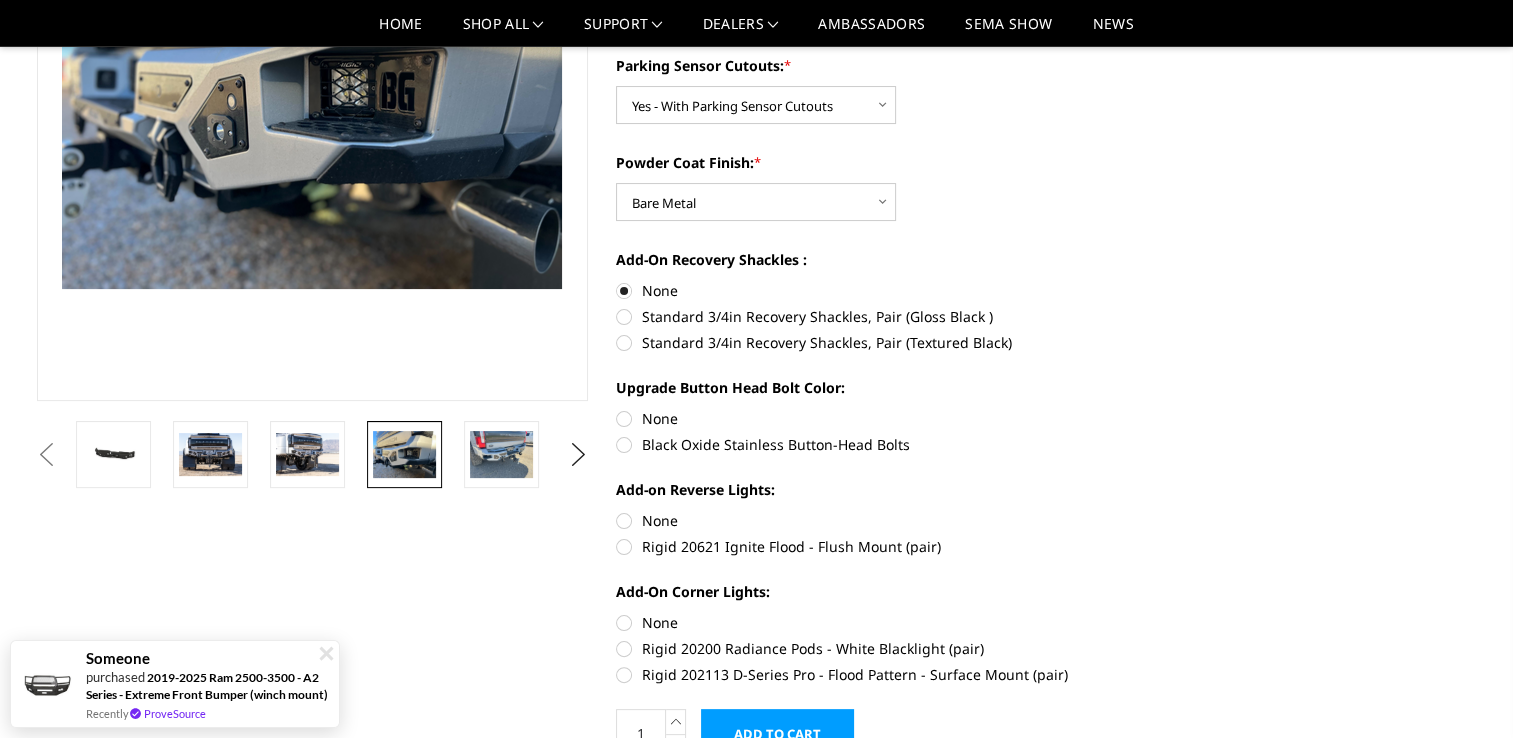 click on "Rigid 20621 Ignite Flood - Flush Mount (pair)" at bounding box center [892, 546] 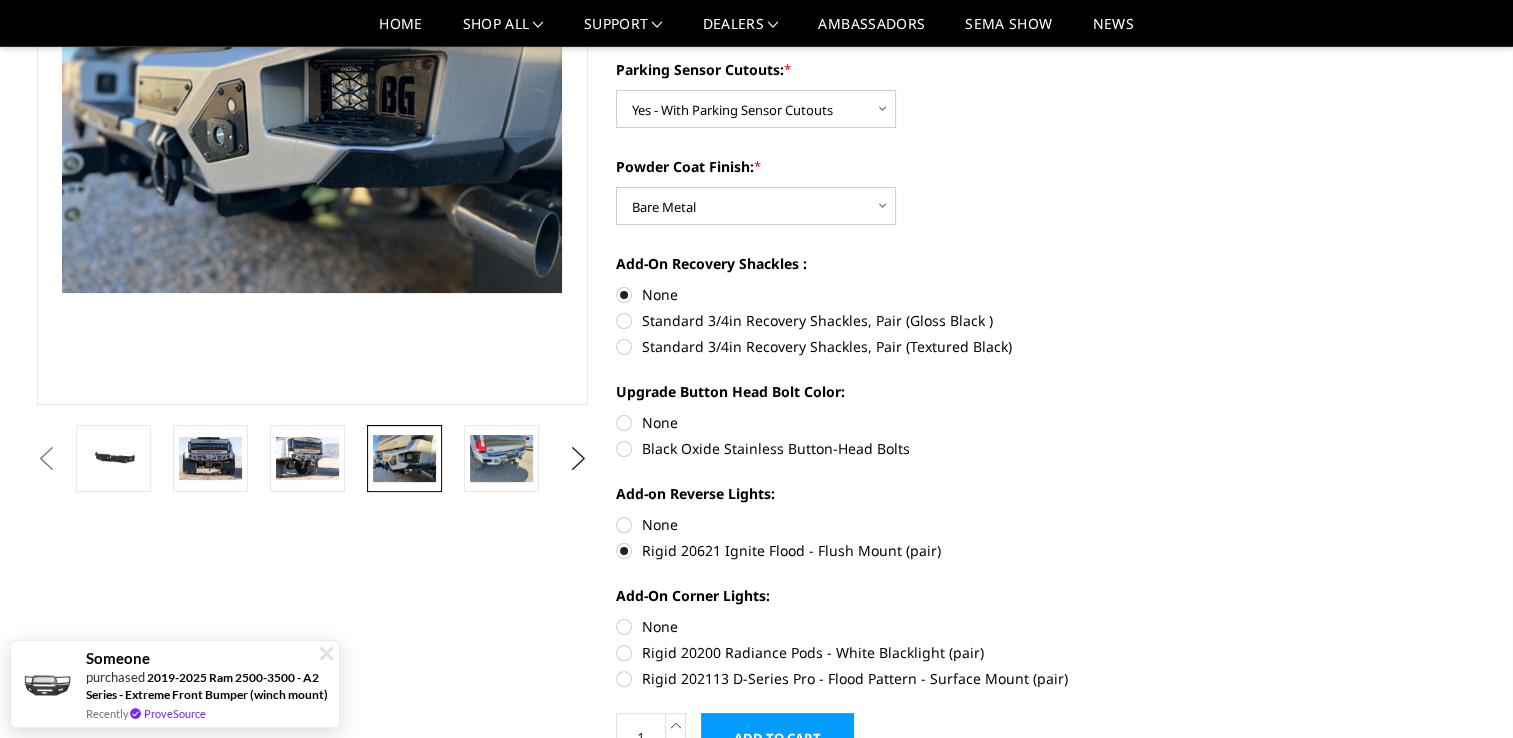 scroll, scrollTop: 300, scrollLeft: 0, axis: vertical 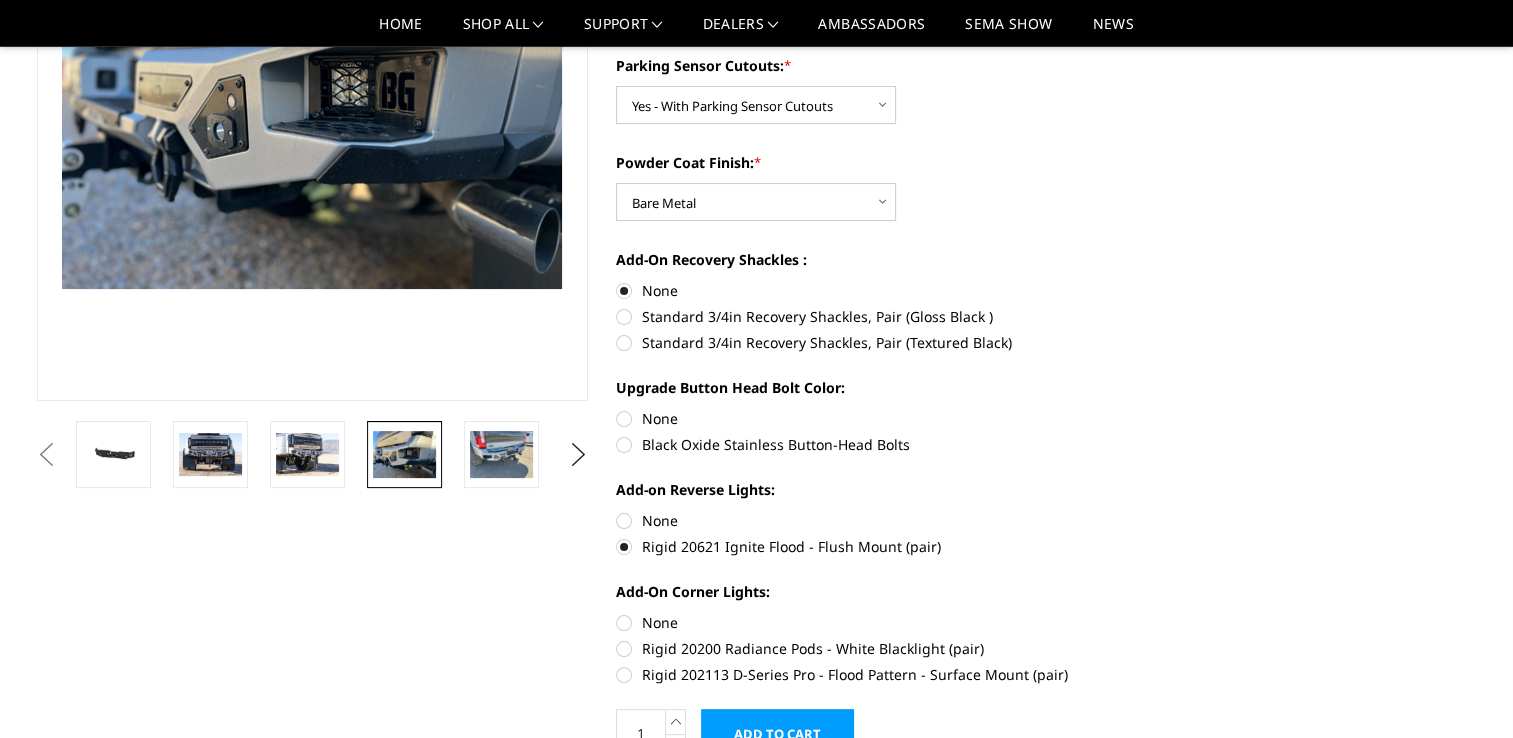 click on "Rigid 20621 Ignite Flood - Flush Mount (pair)" at bounding box center [892, 546] 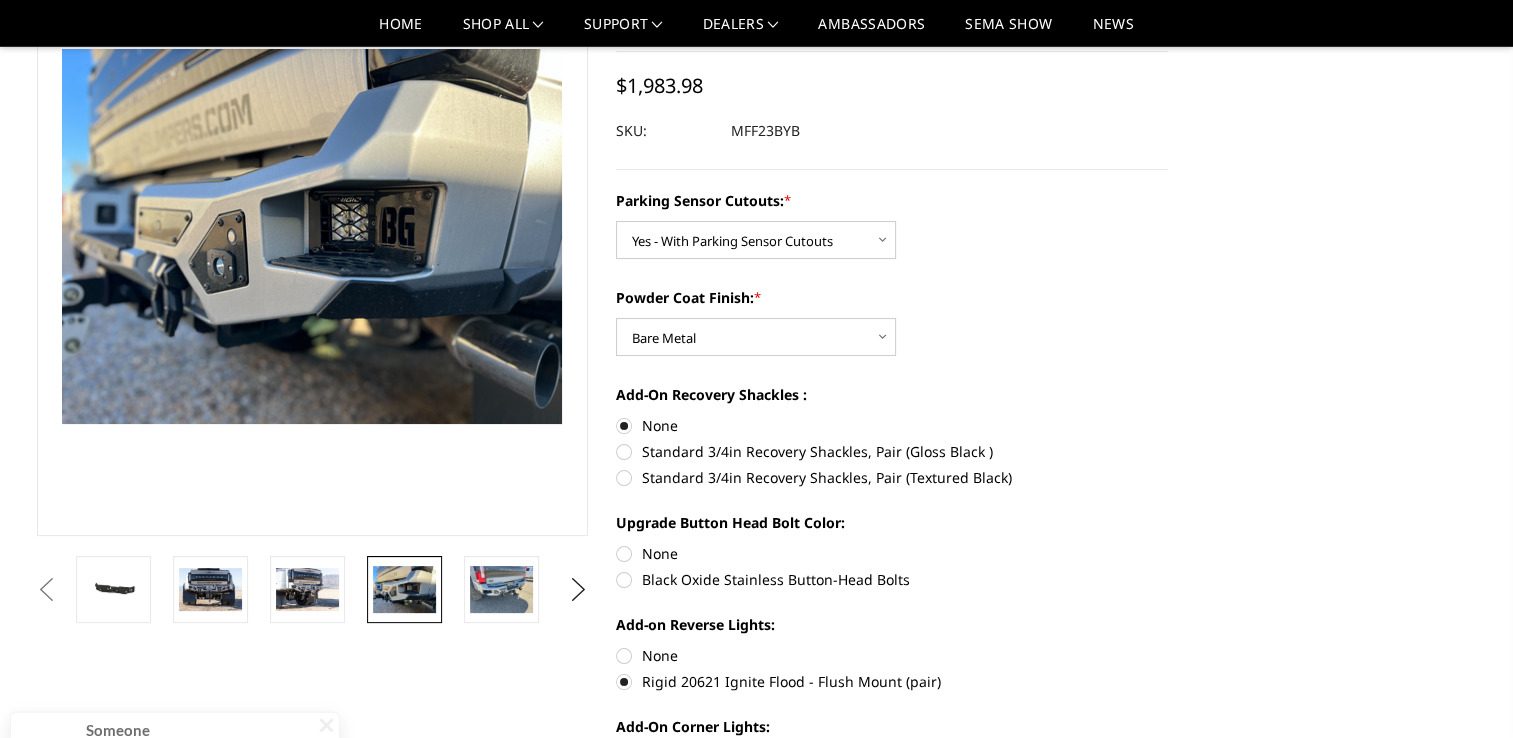 scroll, scrollTop: 200, scrollLeft: 0, axis: vertical 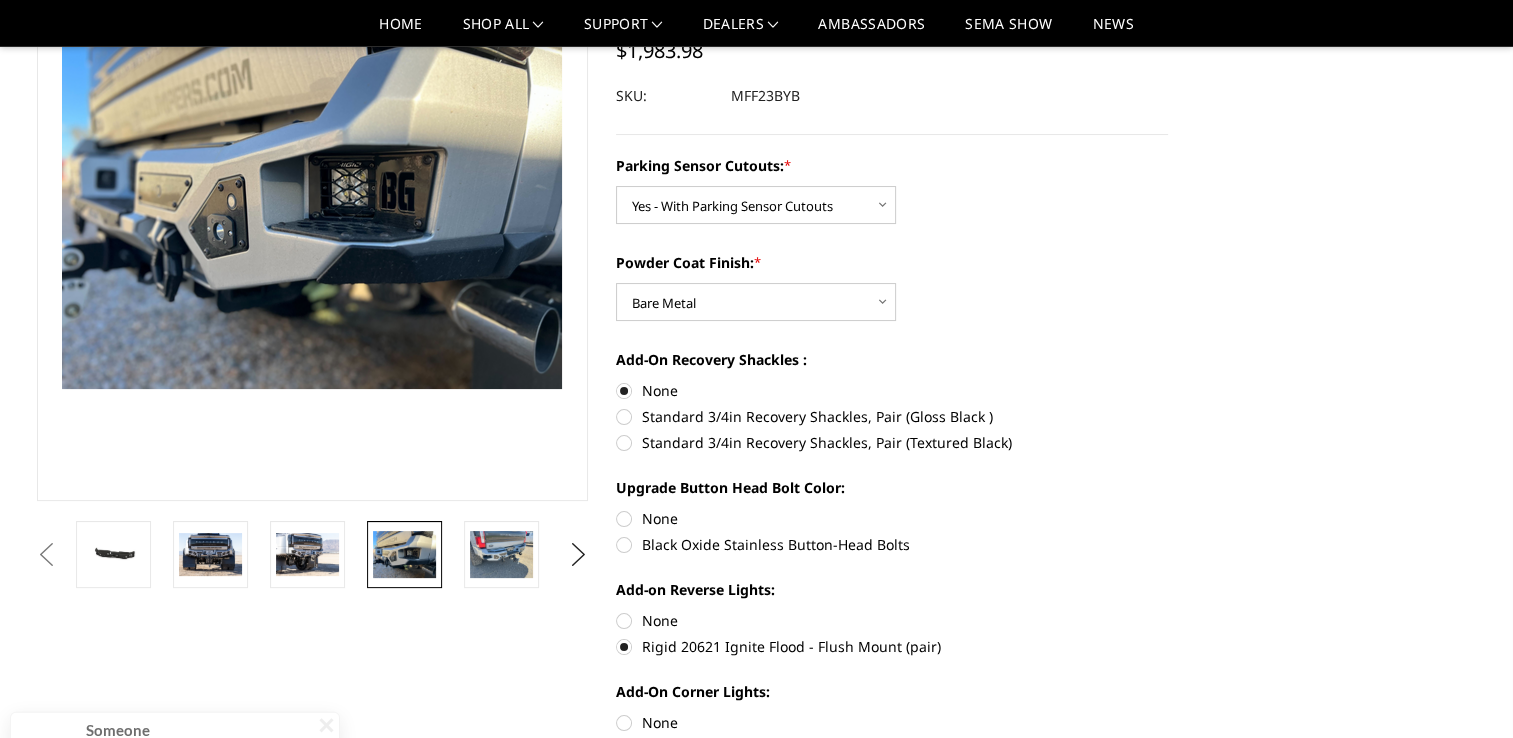 click on "None" at bounding box center (892, 620) 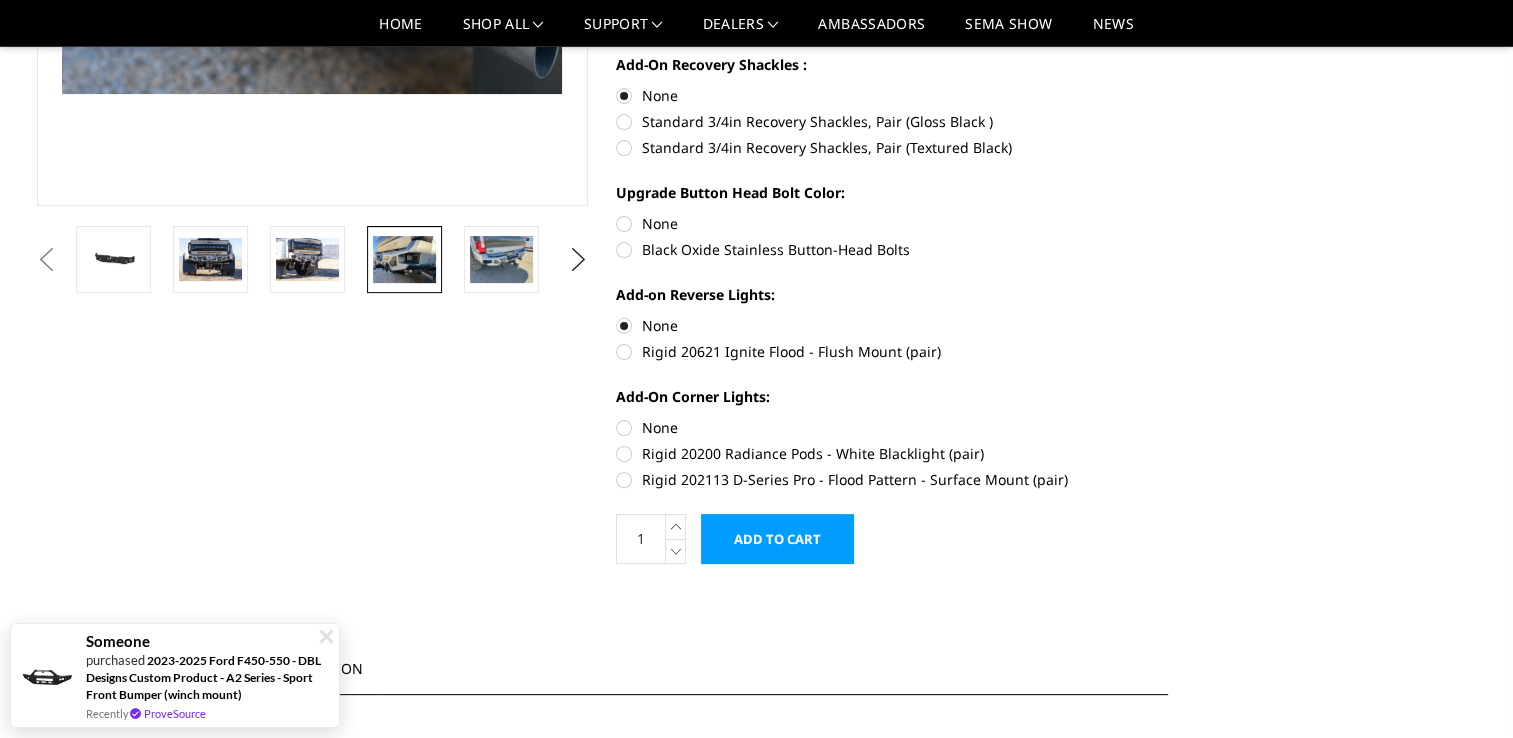 scroll, scrollTop: 500, scrollLeft: 0, axis: vertical 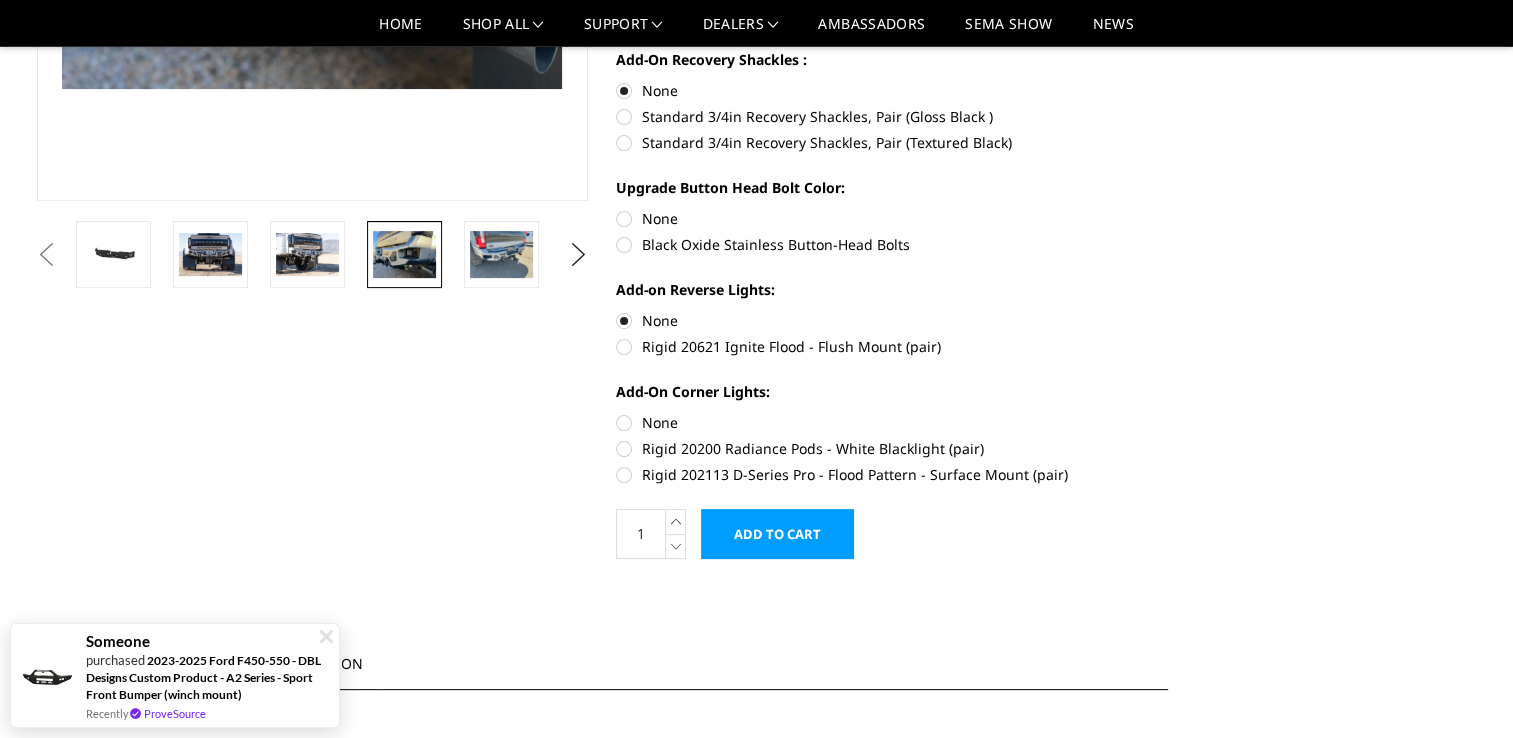 click on "Rigid 20621 Ignite Flood - Flush Mount (pair)" at bounding box center (892, 346) 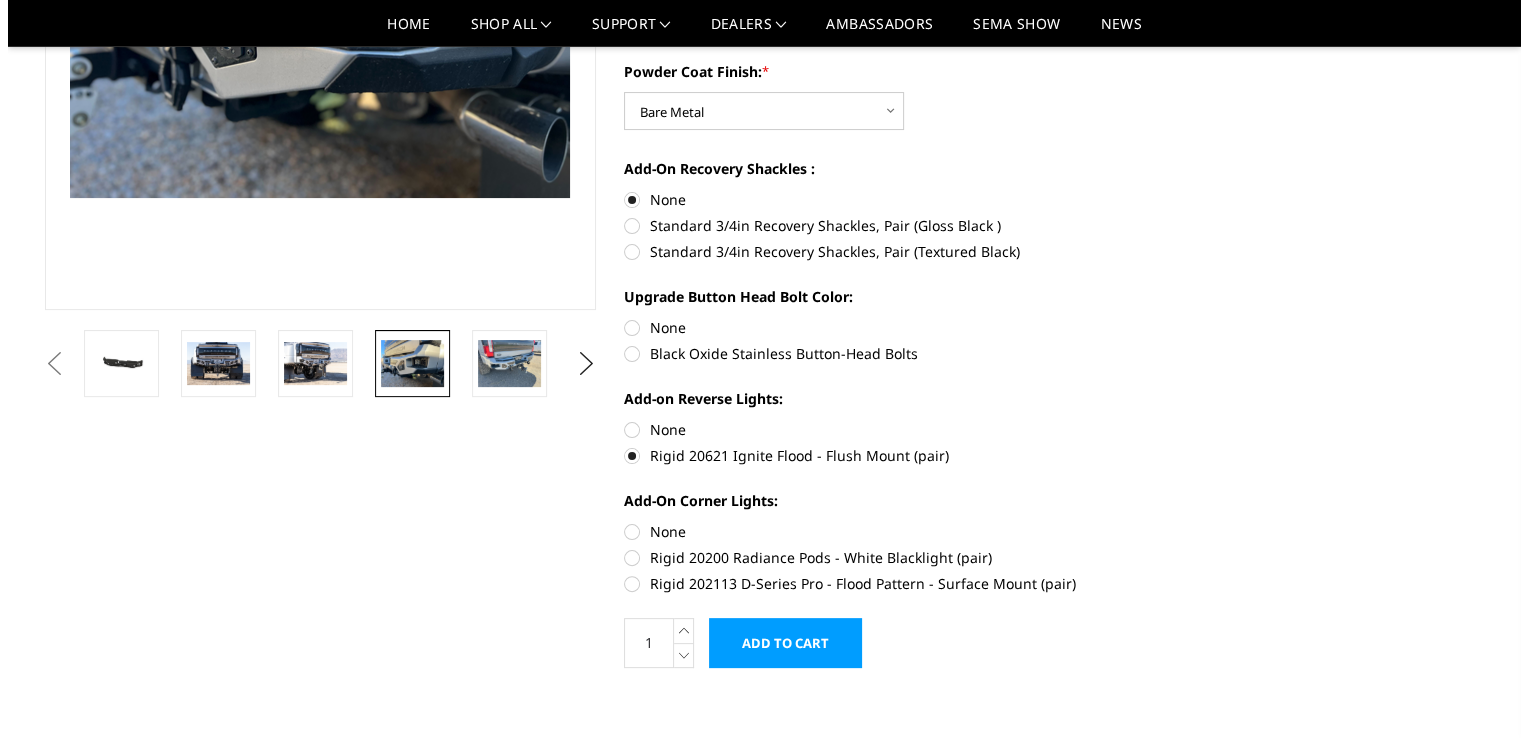 scroll, scrollTop: 500, scrollLeft: 0, axis: vertical 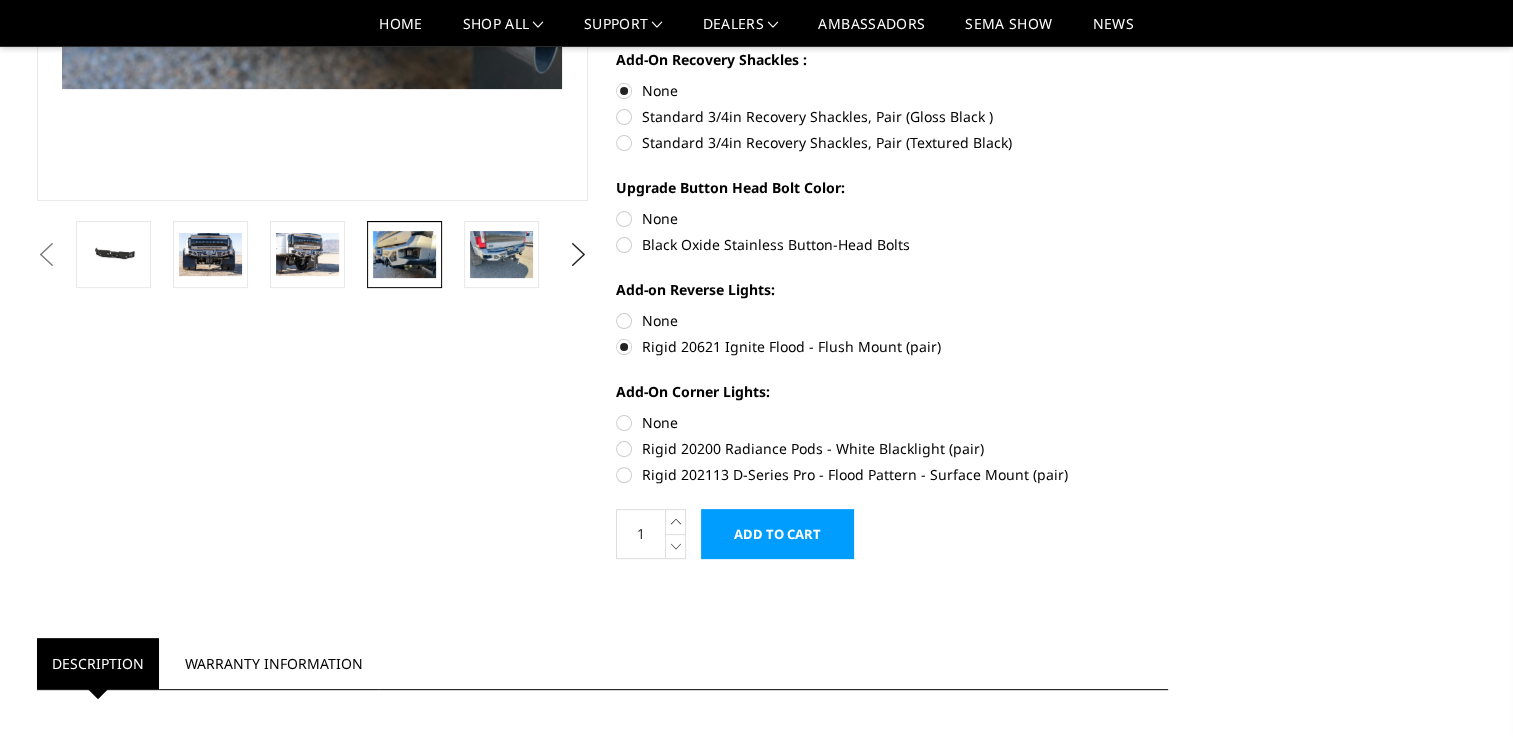 click on "None" at bounding box center [892, 320] 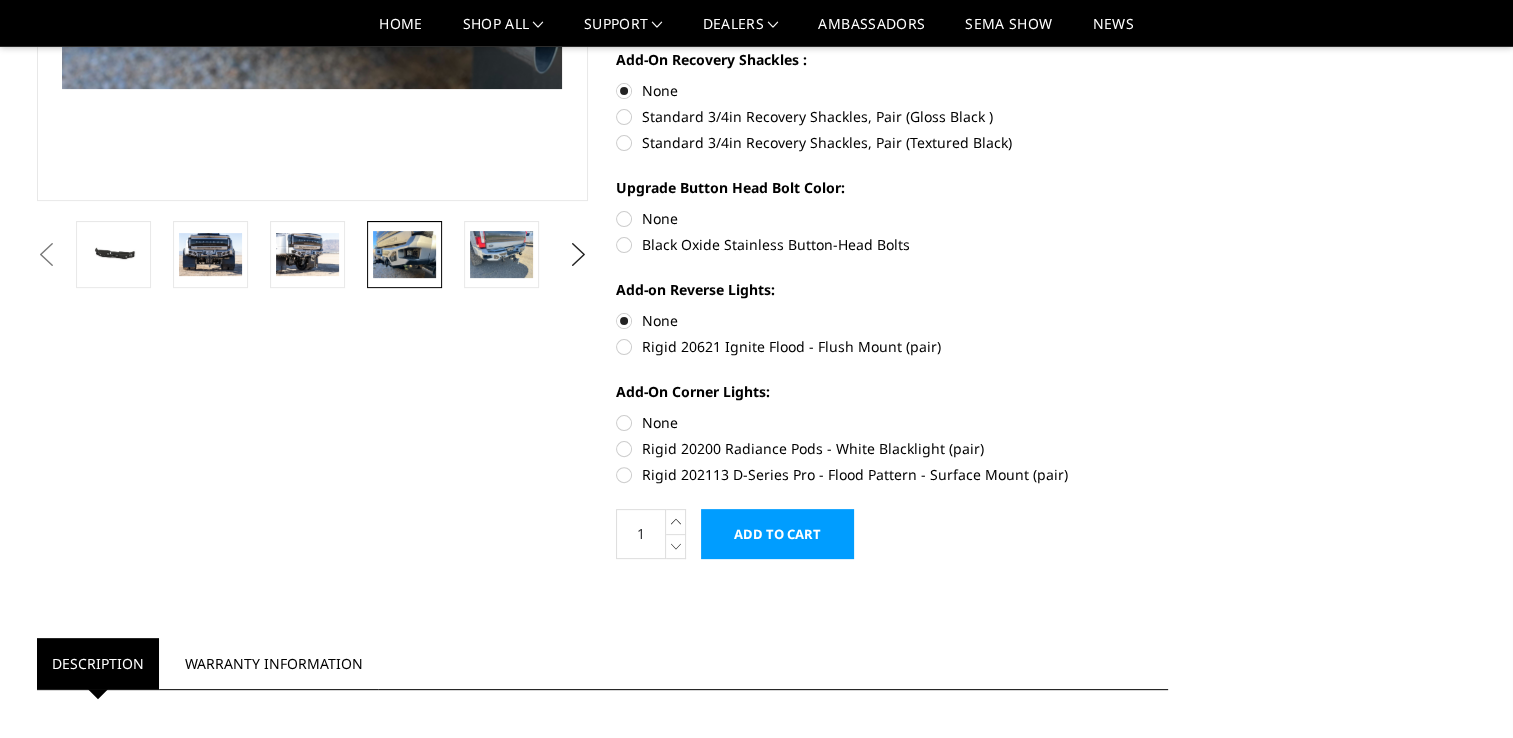 click on "Rigid 20621 Ignite Flood - Flush Mount (pair)" at bounding box center (892, 346) 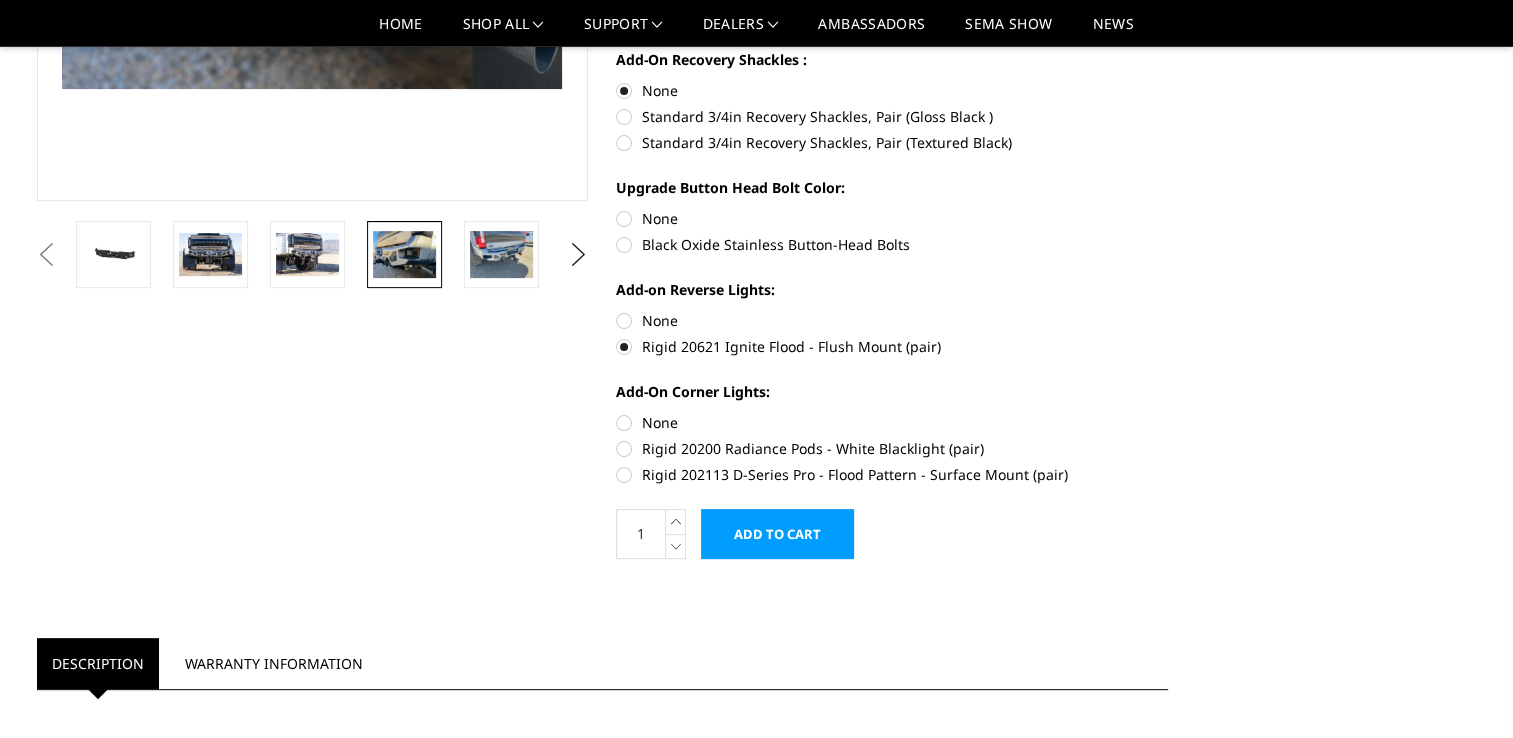 click on "Add to Cart" at bounding box center [777, 534] 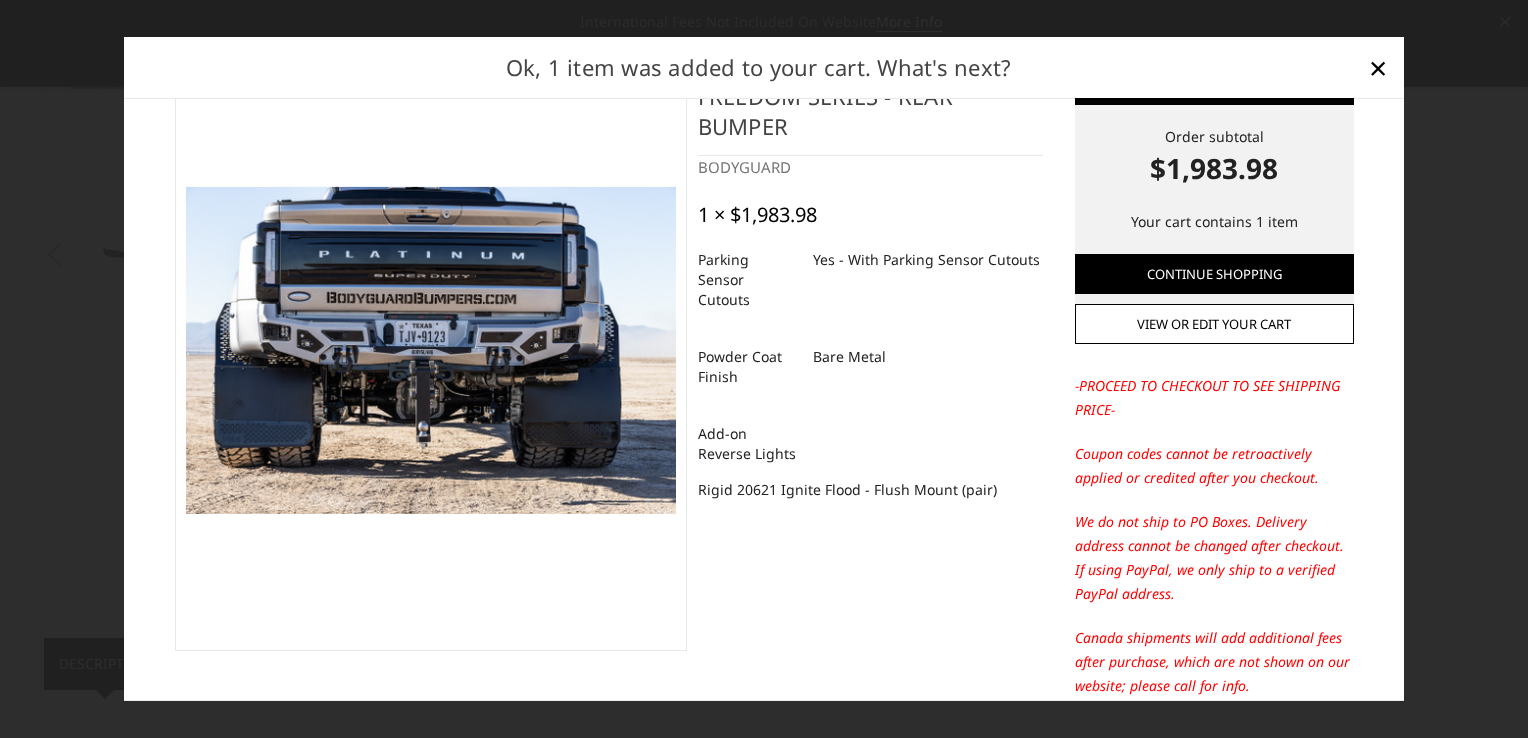 scroll, scrollTop: 0, scrollLeft: 0, axis: both 